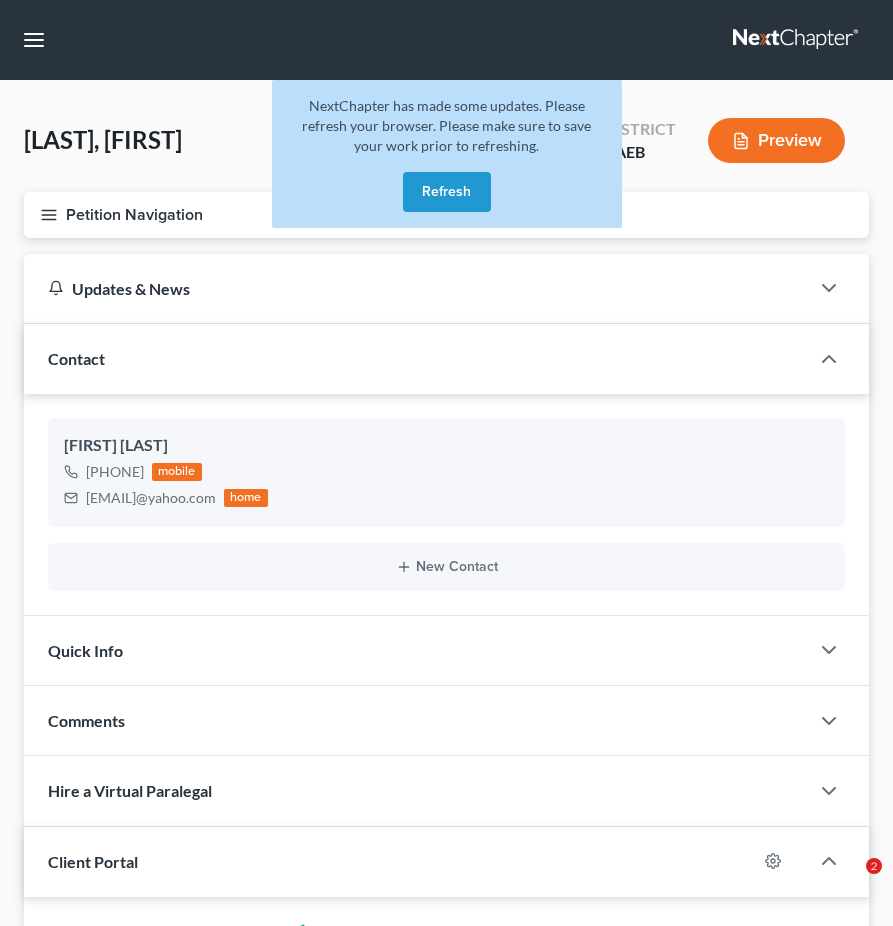 scroll, scrollTop: 543, scrollLeft: 0, axis: vertical 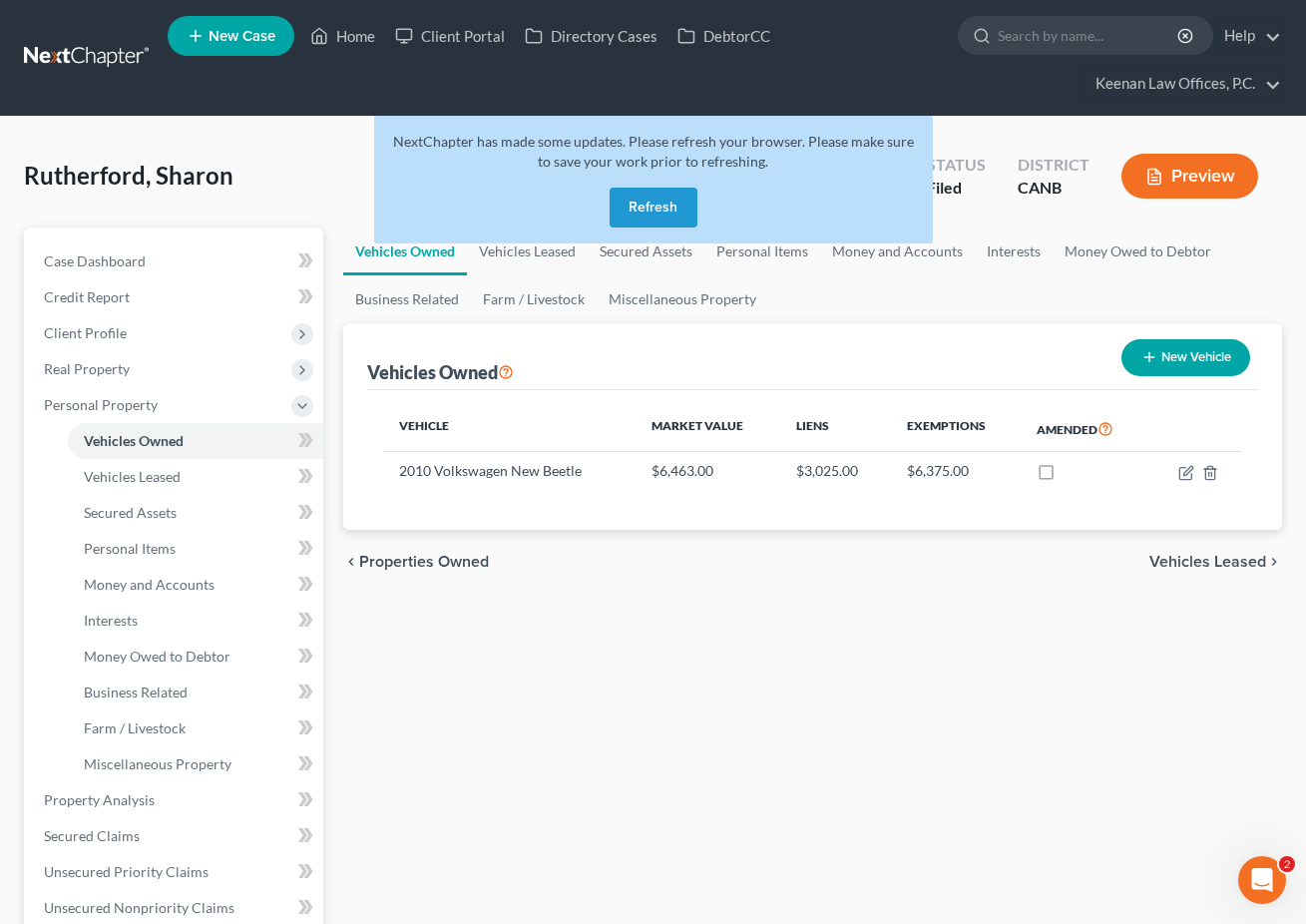 click on "Refresh" at bounding box center (653, 208) 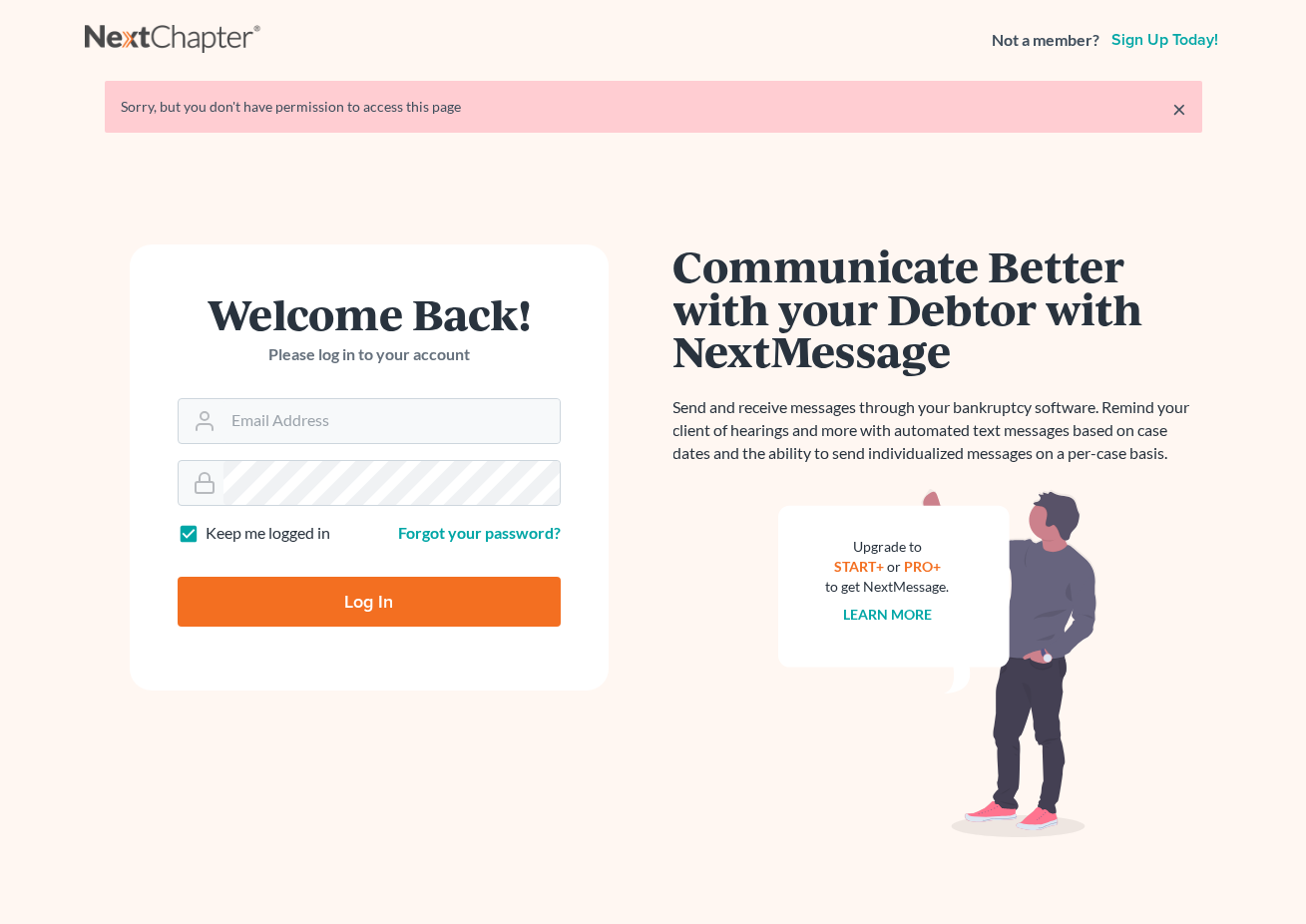 scroll, scrollTop: 0, scrollLeft: 0, axis: both 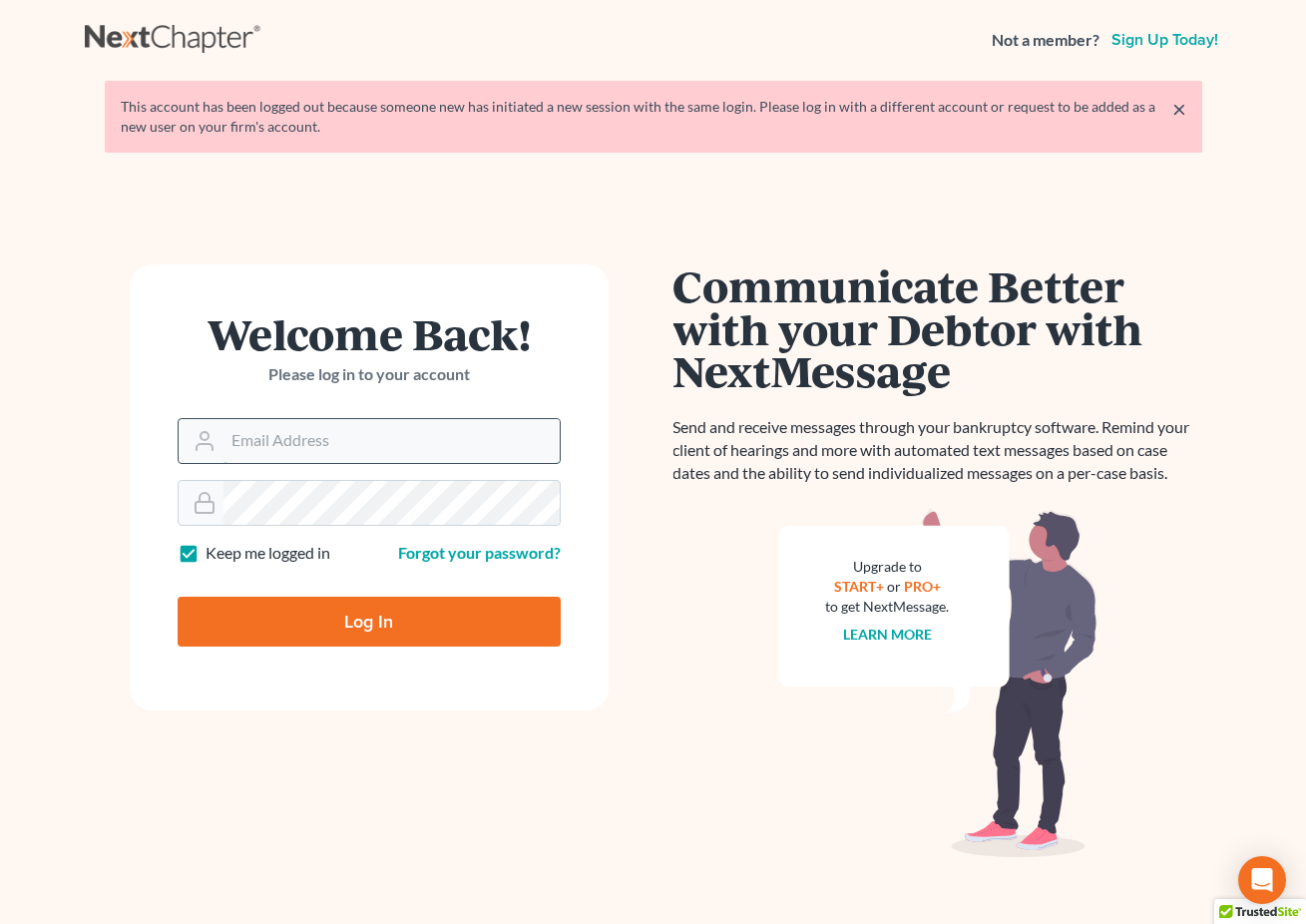 click on "Email Address" at bounding box center [391, 441] 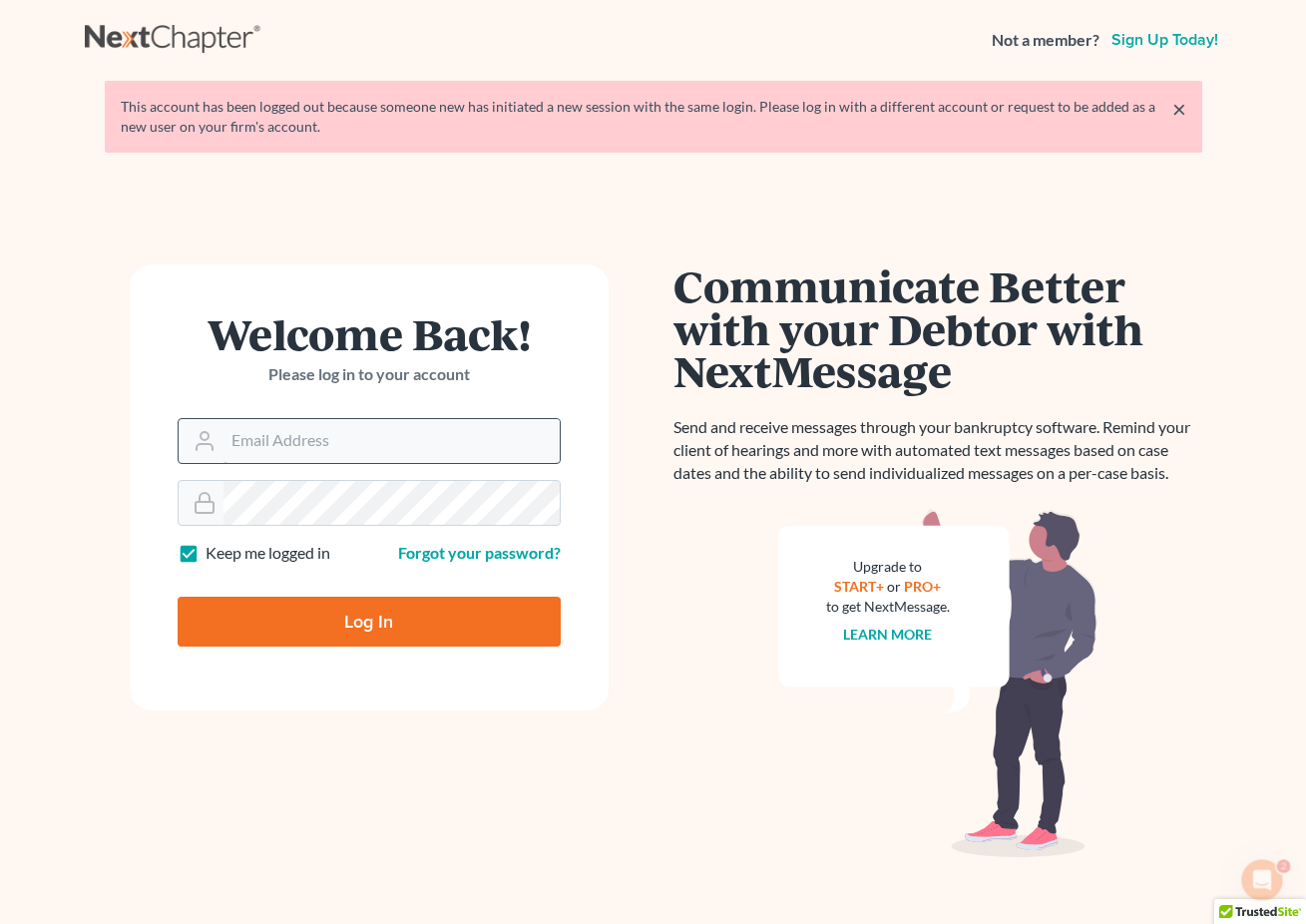 scroll, scrollTop: 0, scrollLeft: 0, axis: both 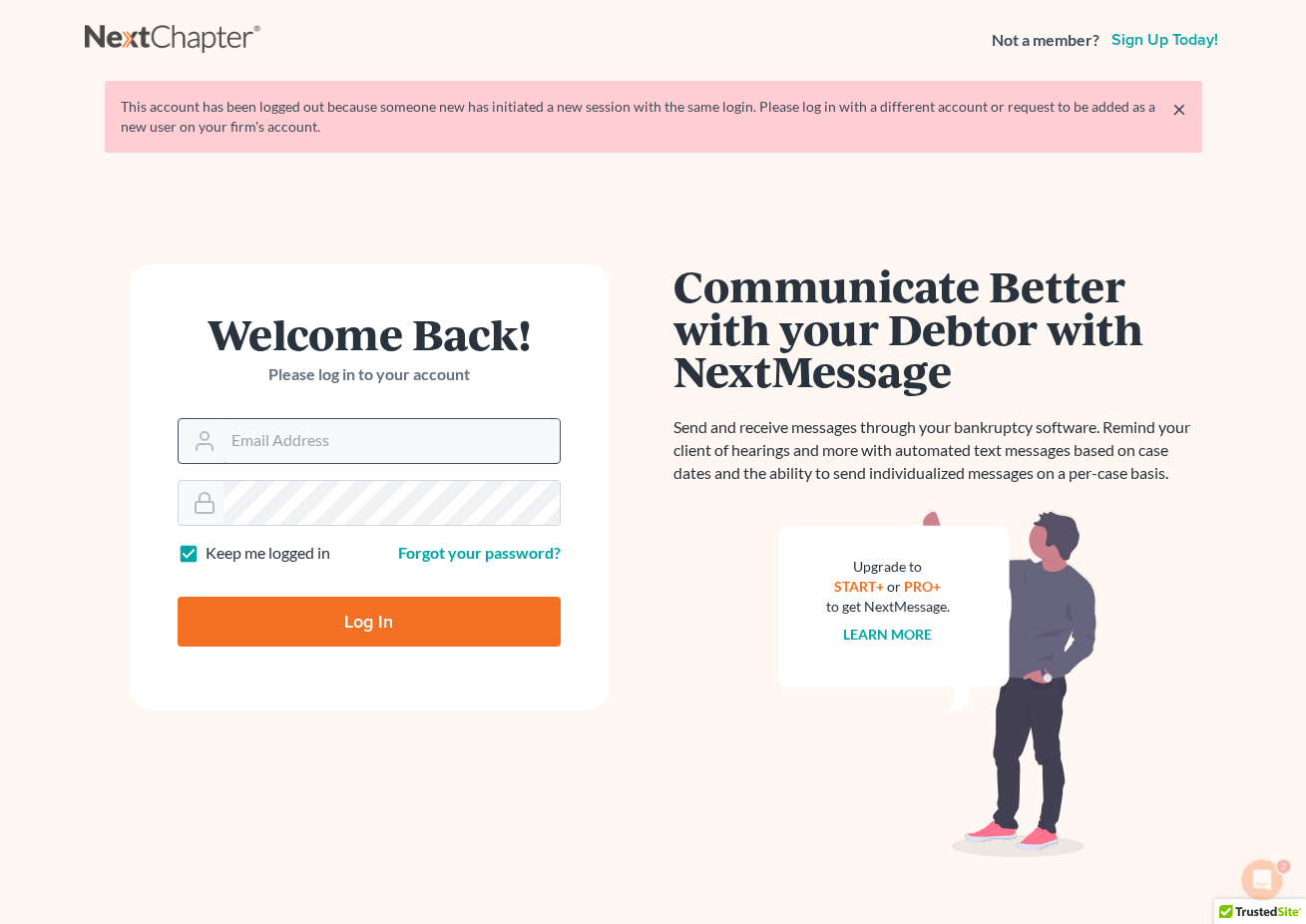 type on "ryan@keenanlawofficespc.com" 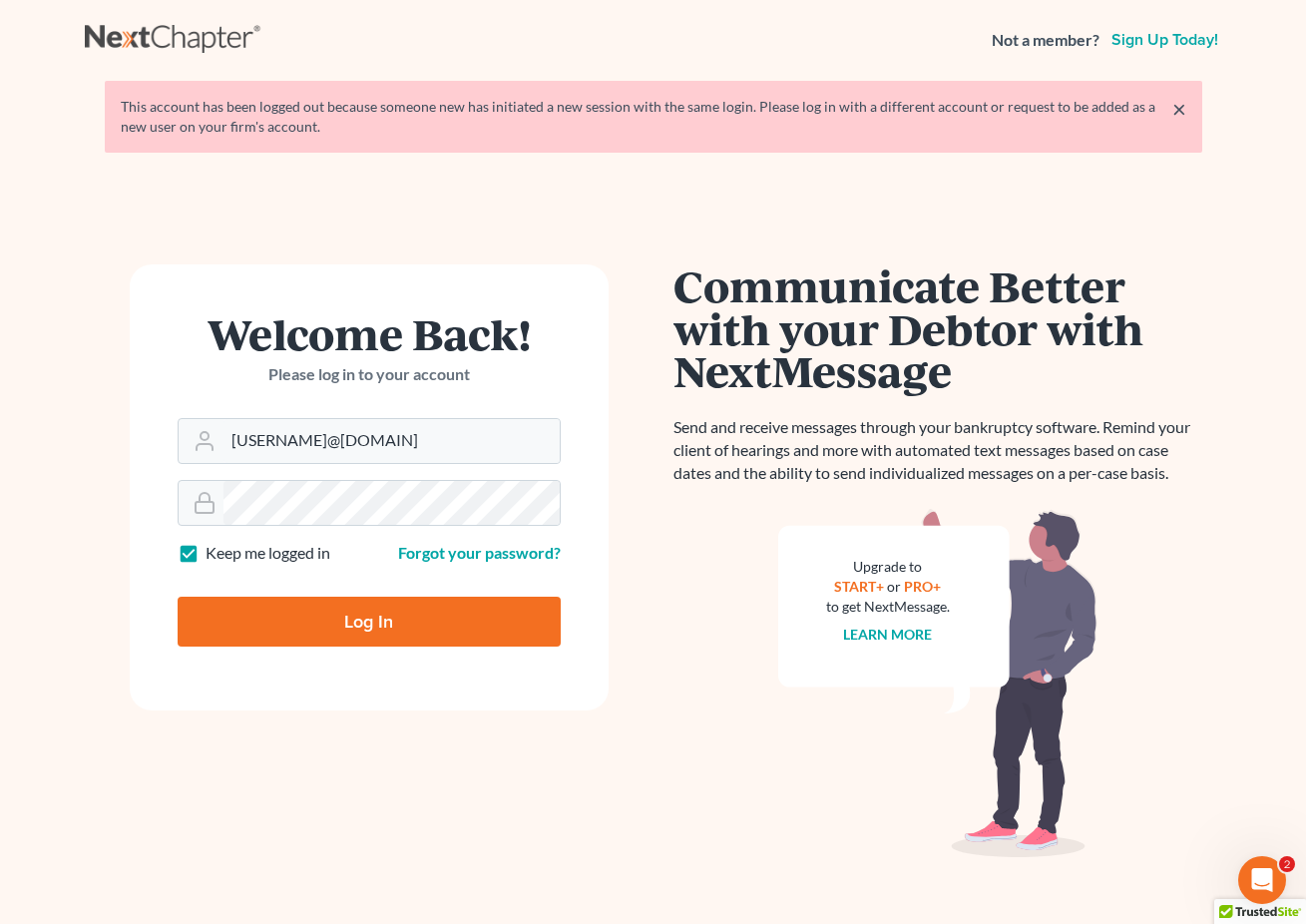 click on "Log In" at bounding box center (369, 622) 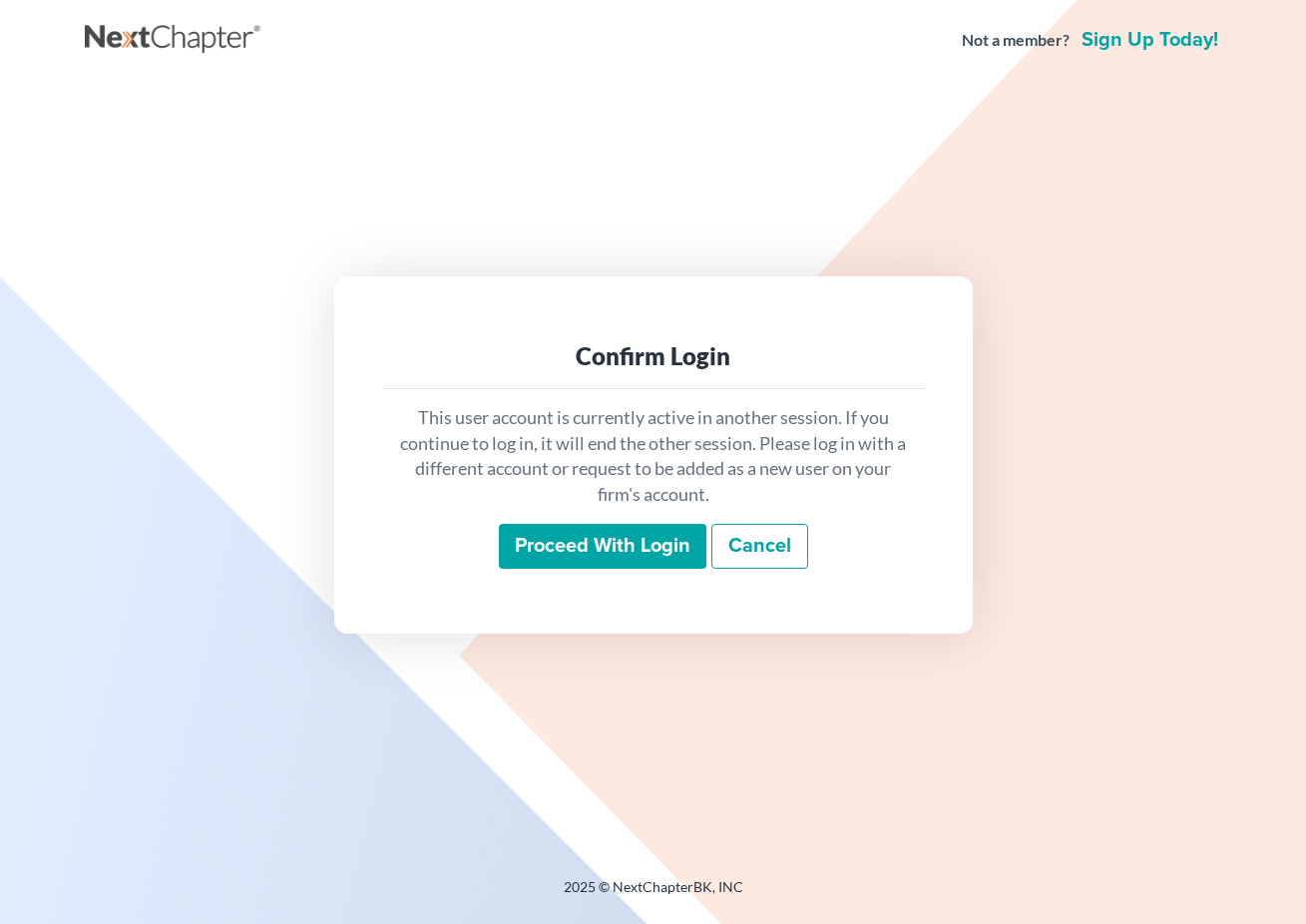 scroll, scrollTop: 0, scrollLeft: 0, axis: both 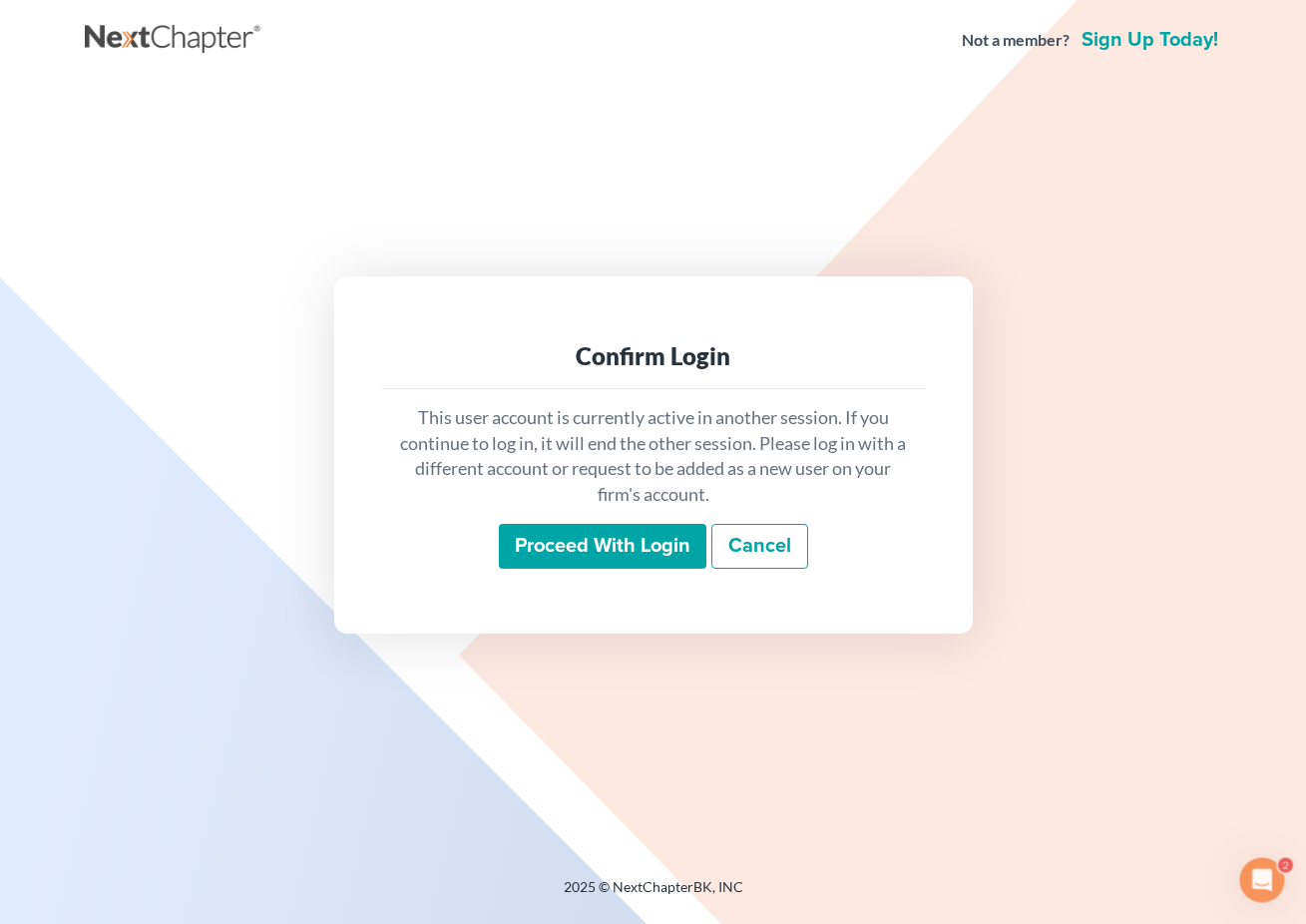 click on "Proceed with login" at bounding box center (603, 547) 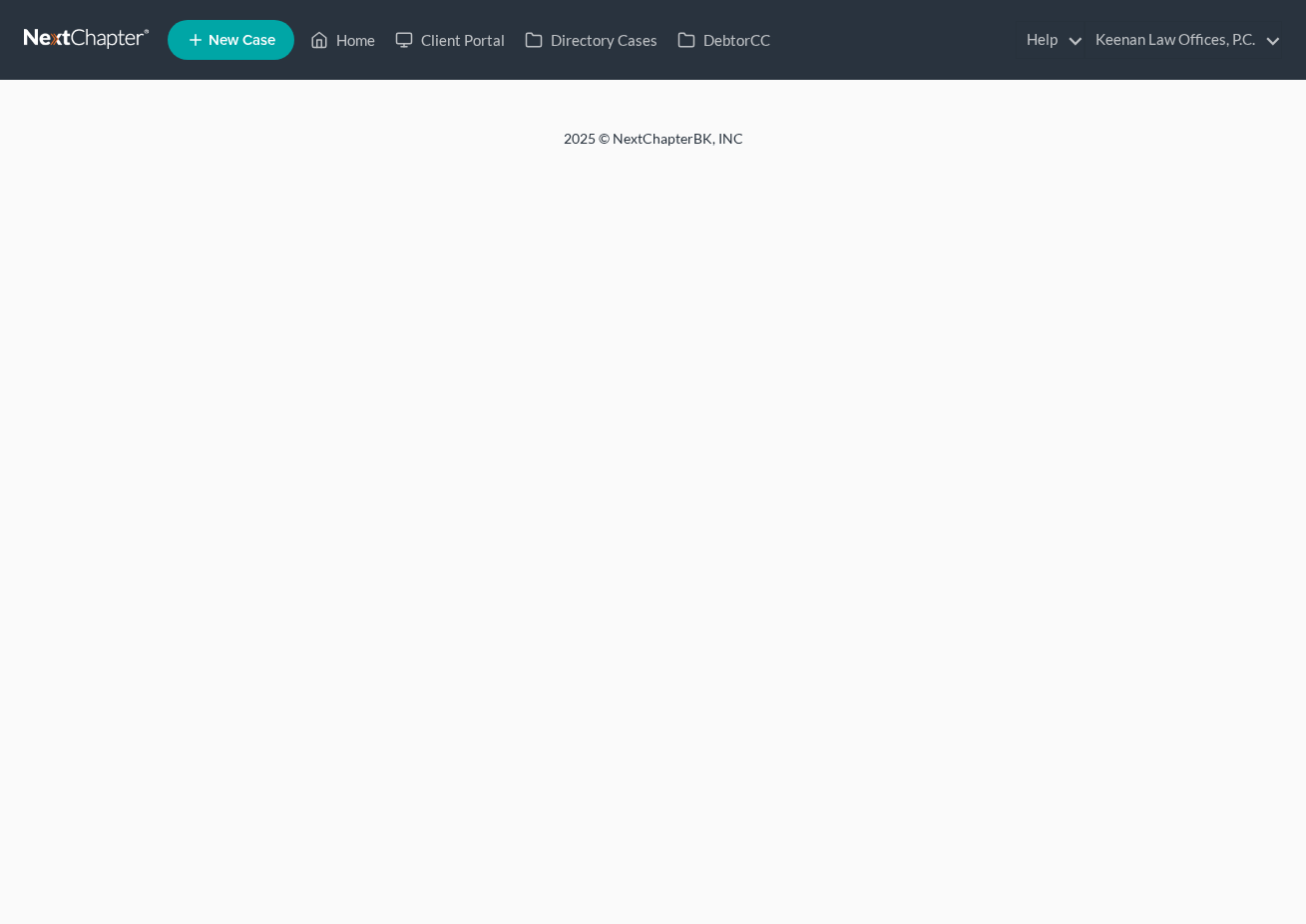 scroll, scrollTop: 0, scrollLeft: 0, axis: both 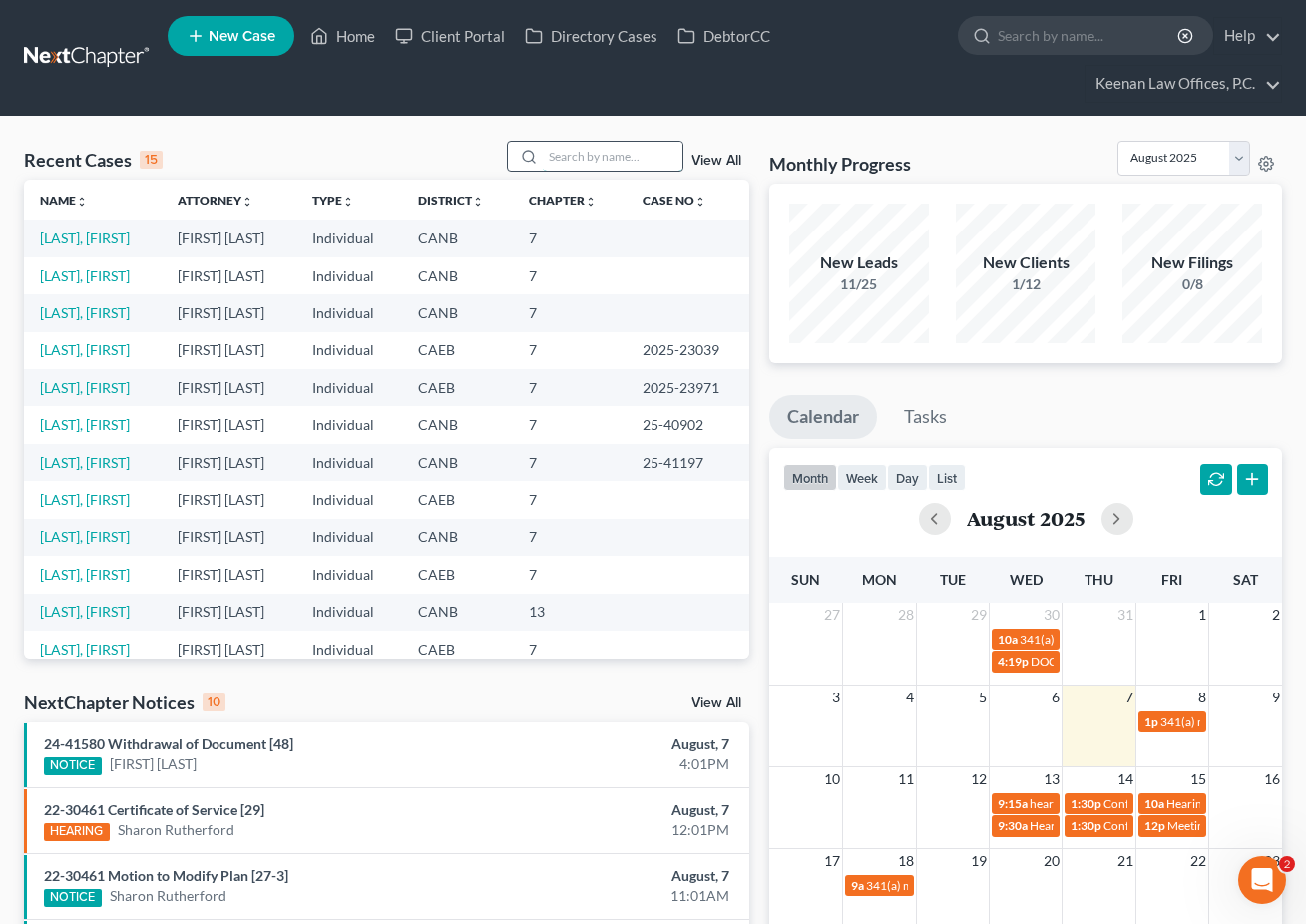 click at bounding box center (613, 156) 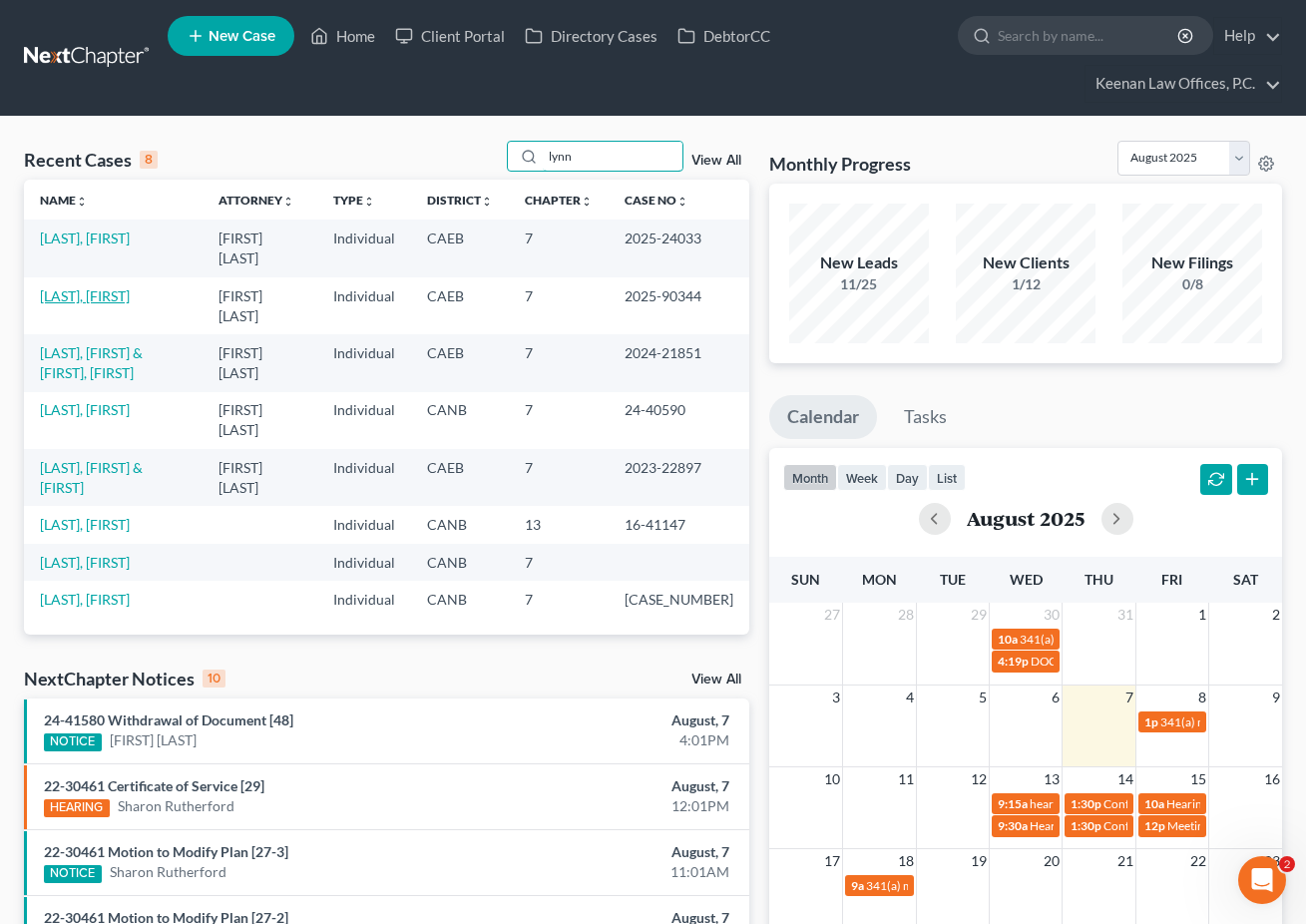 type on "lynn" 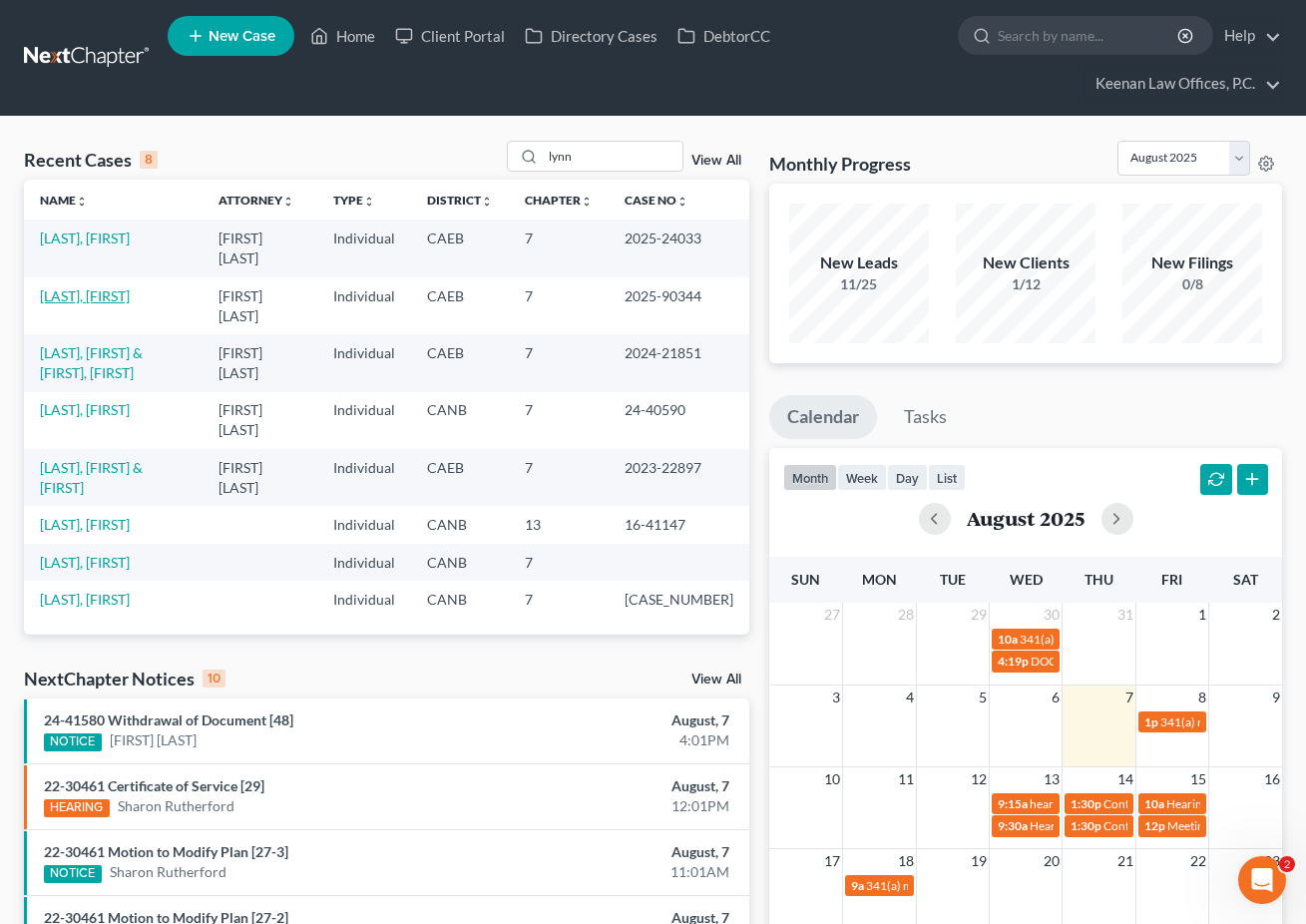 click on "[LAST], [FIRST]" at bounding box center [85, 295] 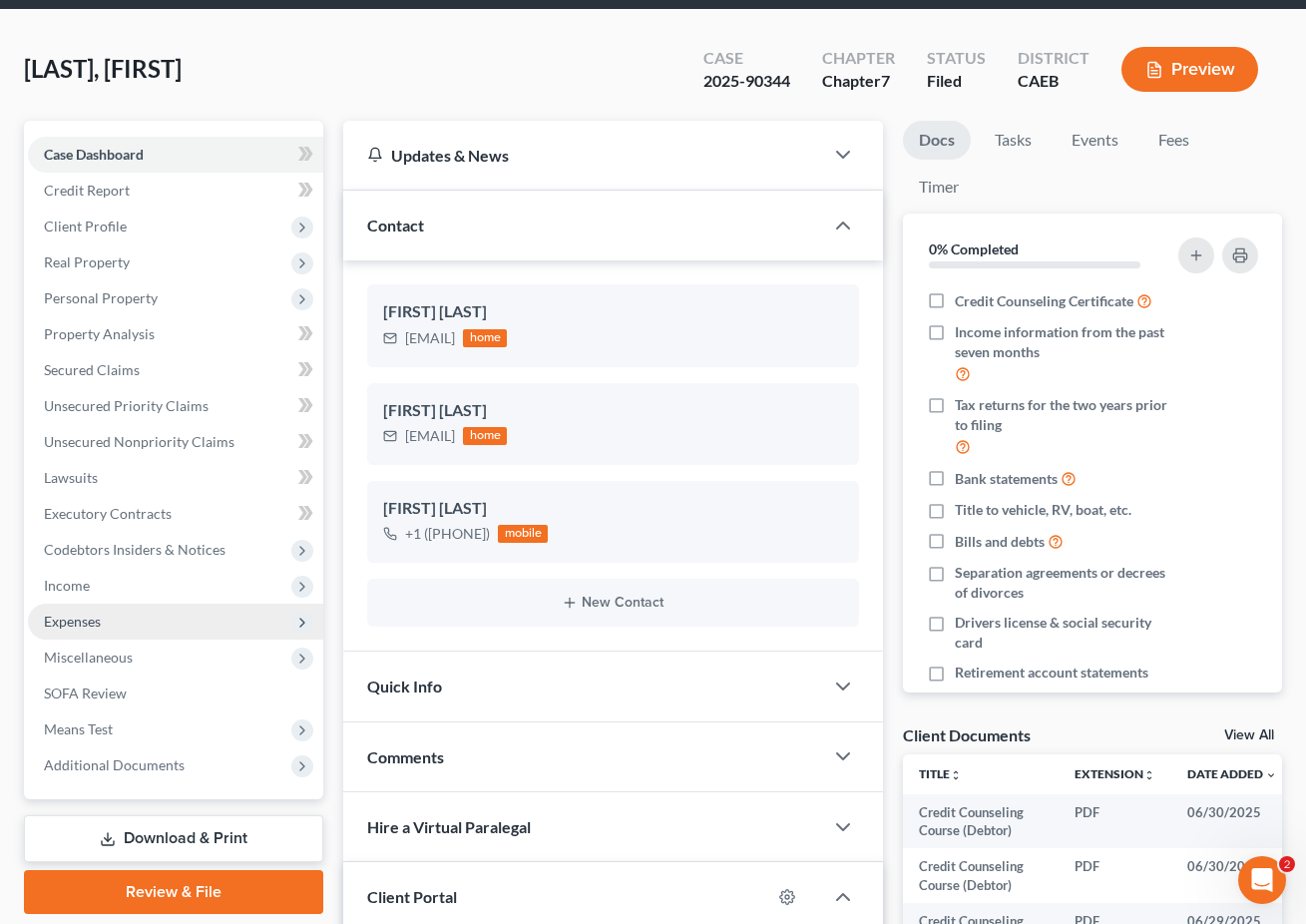 scroll, scrollTop: 457, scrollLeft: 0, axis: vertical 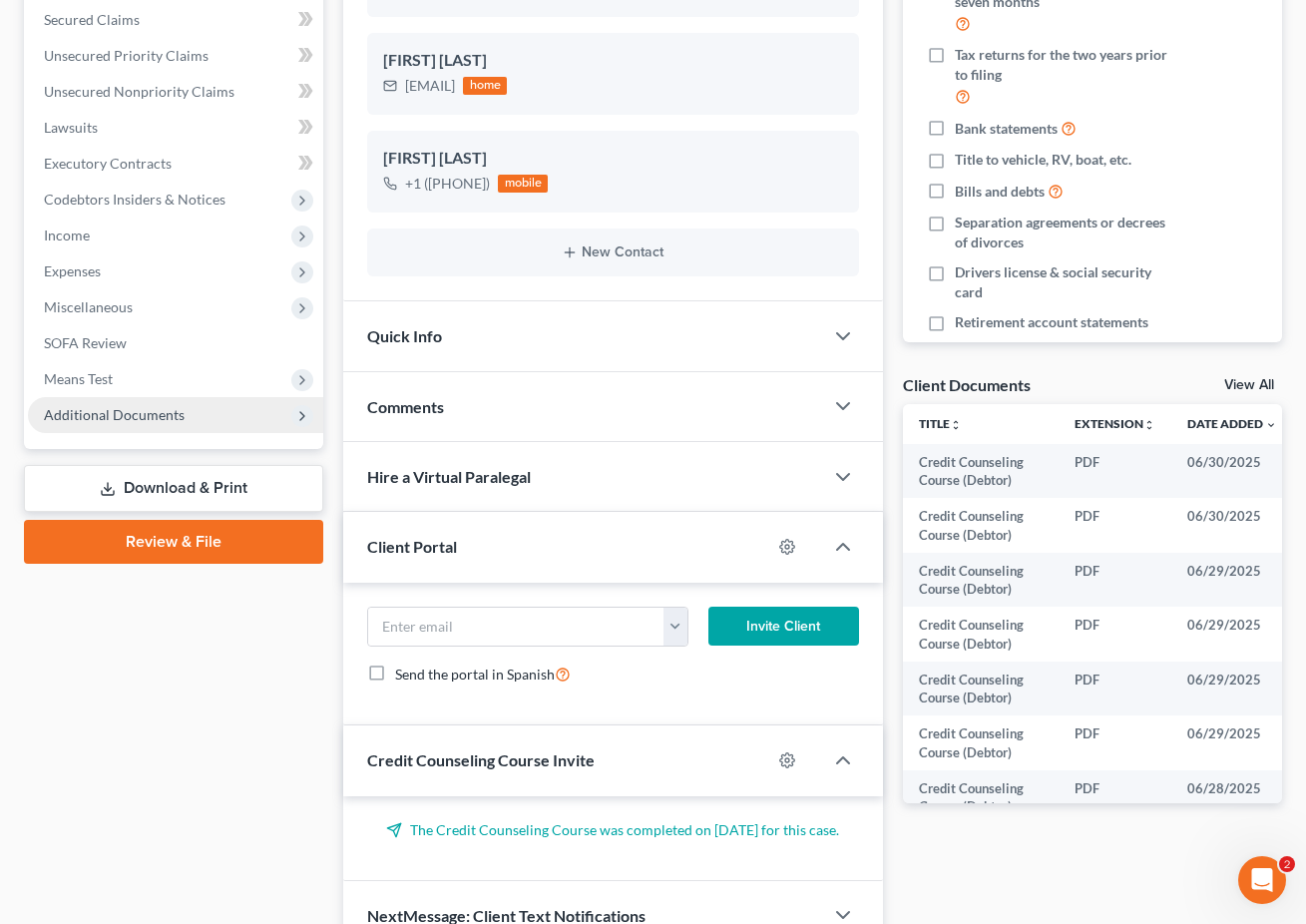 click on "Additional Documents" at bounding box center [114, 414] 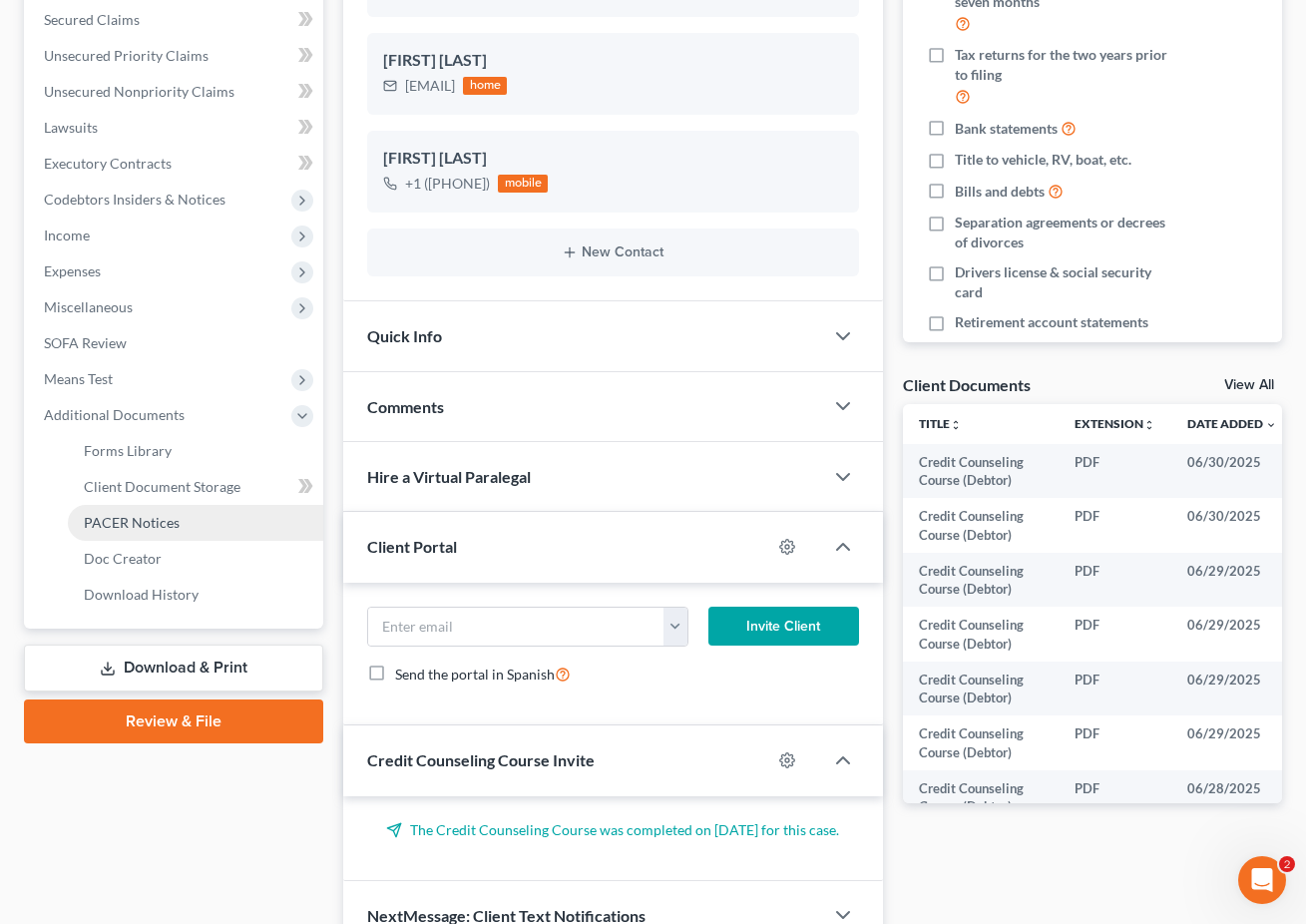 click on "PACER Notices" at bounding box center (196, 523) 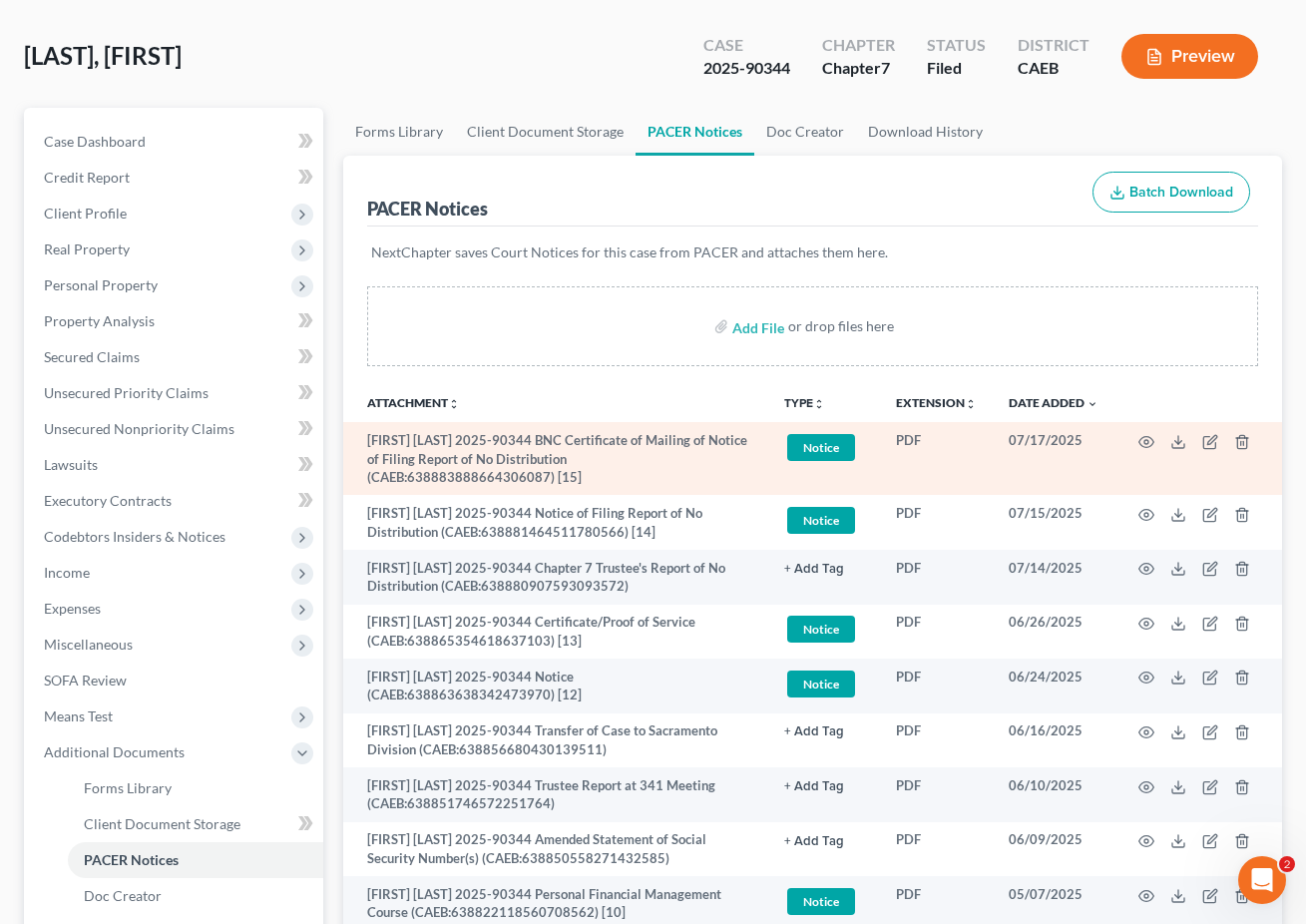 scroll, scrollTop: 133, scrollLeft: 0, axis: vertical 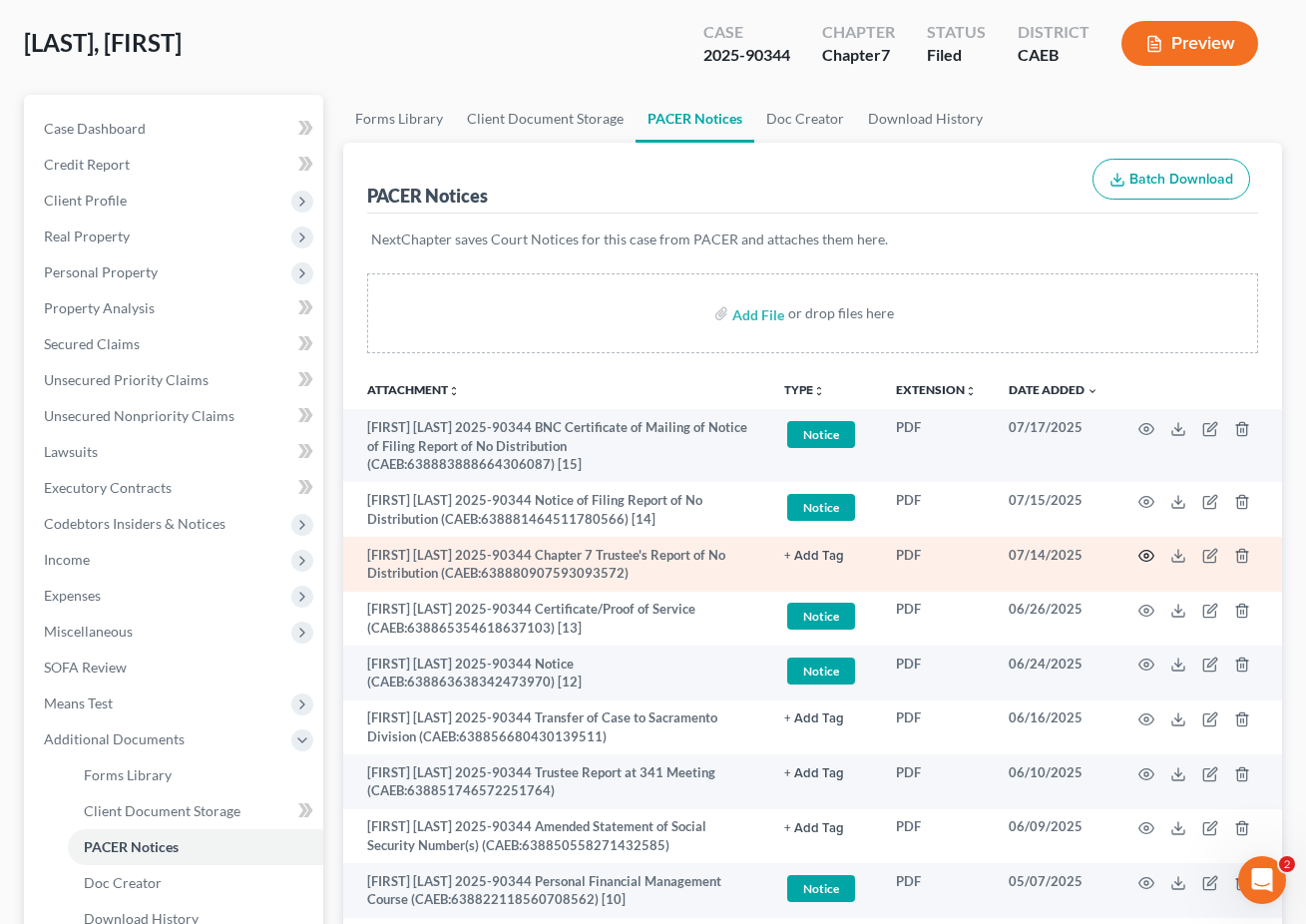 click 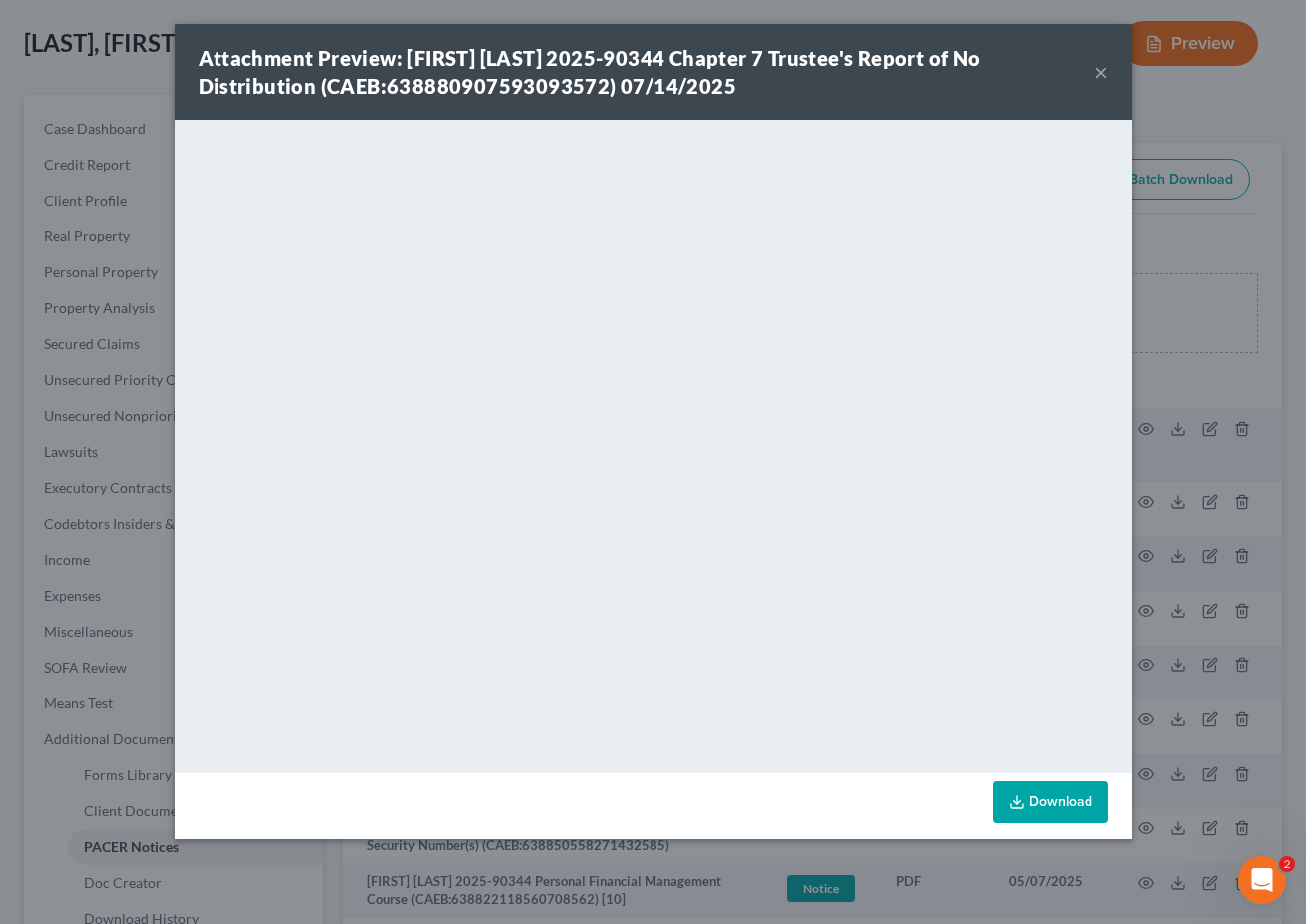 click on "×" at bounding box center [1101, 72] 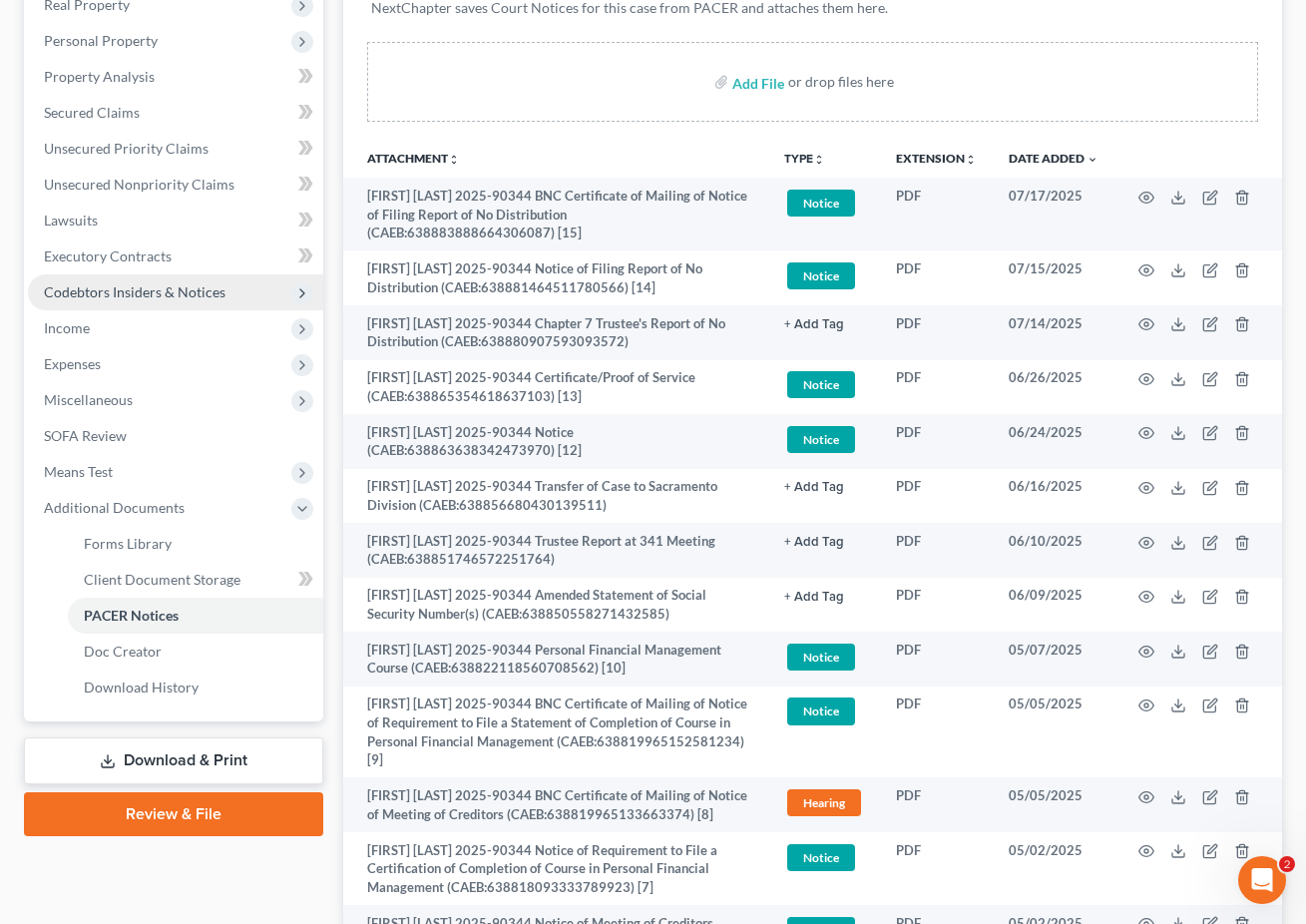 scroll, scrollTop: 314, scrollLeft: 0, axis: vertical 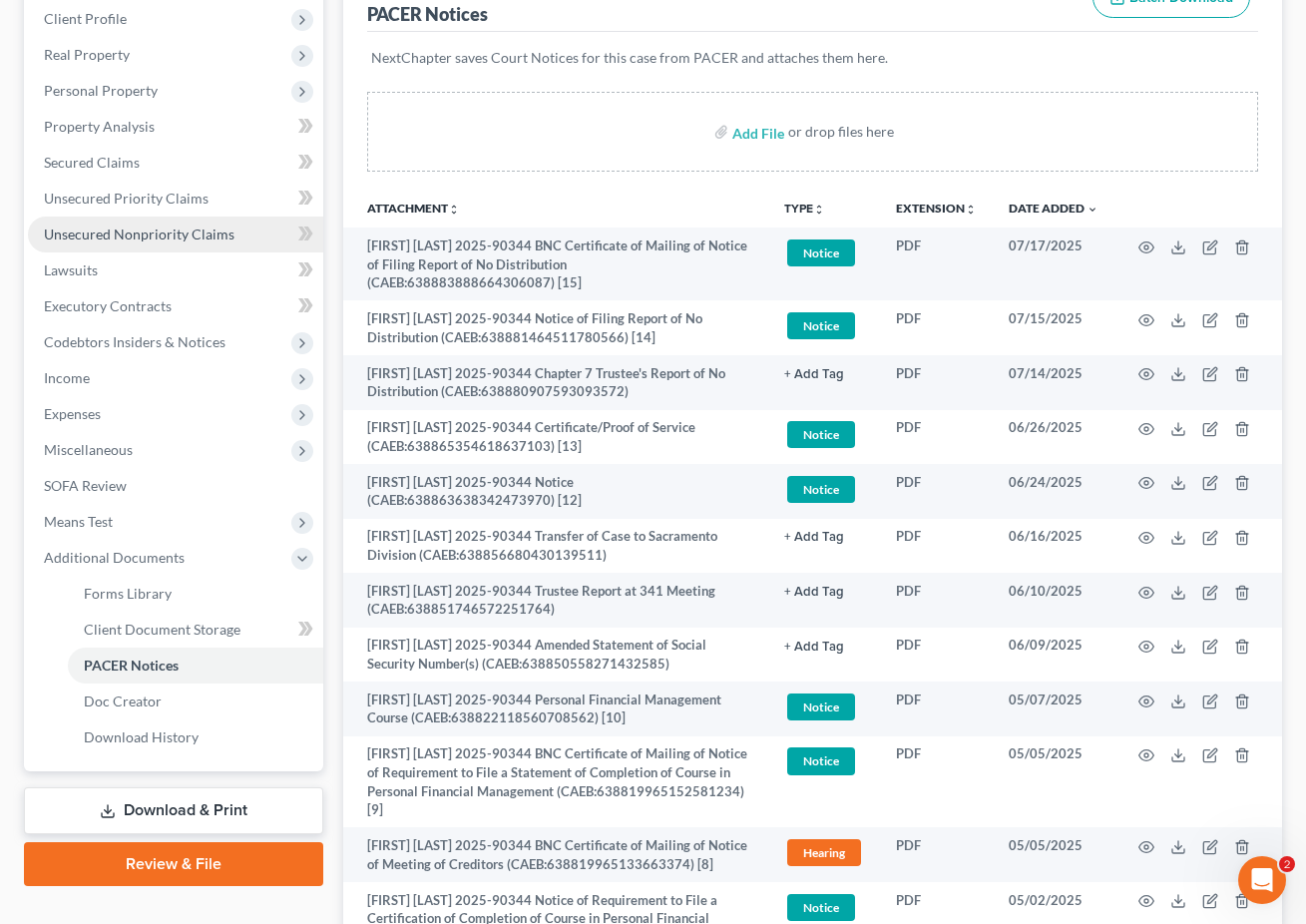 click on "Unsecured Nonpriority Claims" at bounding box center [176, 234] 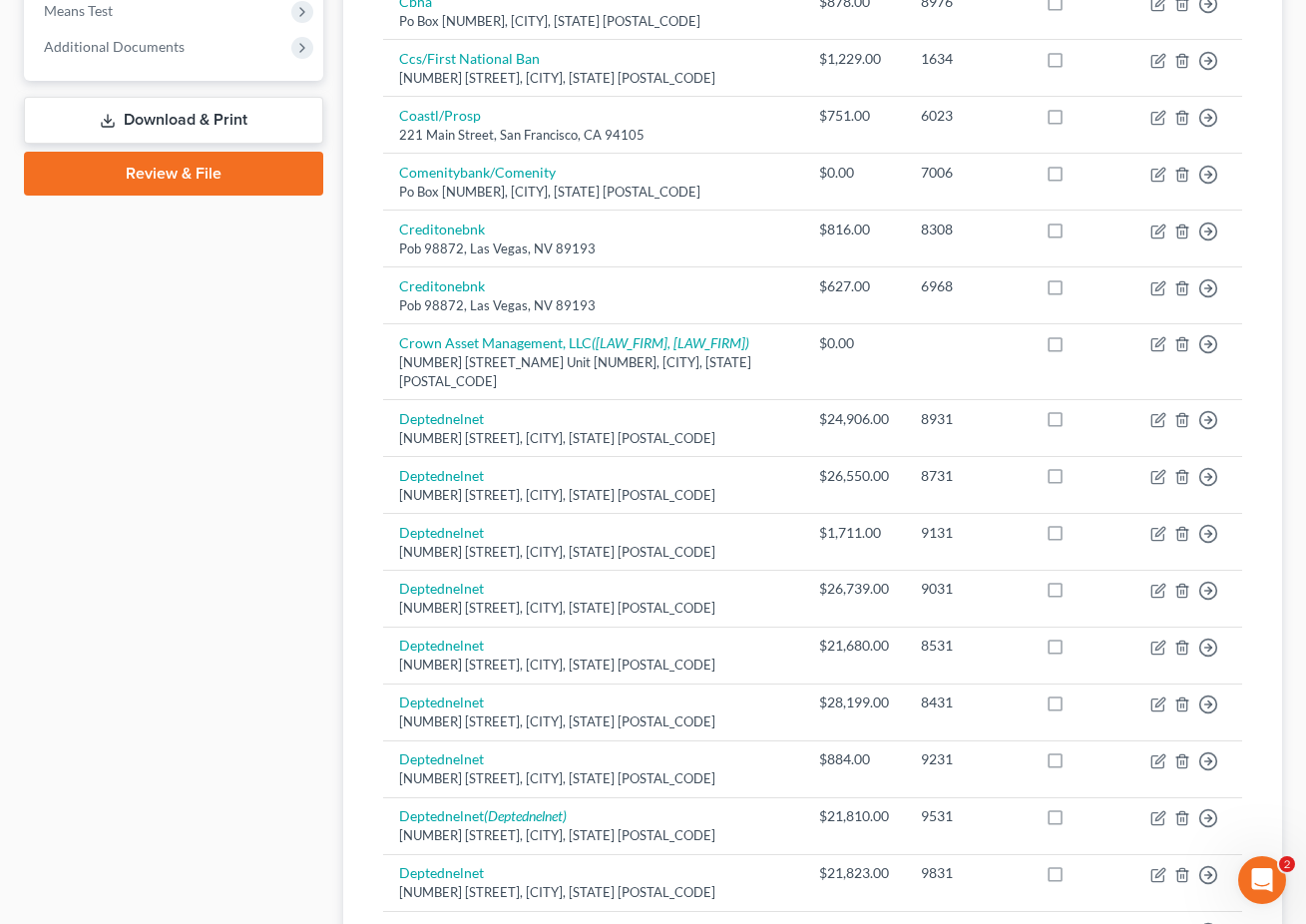 scroll, scrollTop: 854, scrollLeft: 0, axis: vertical 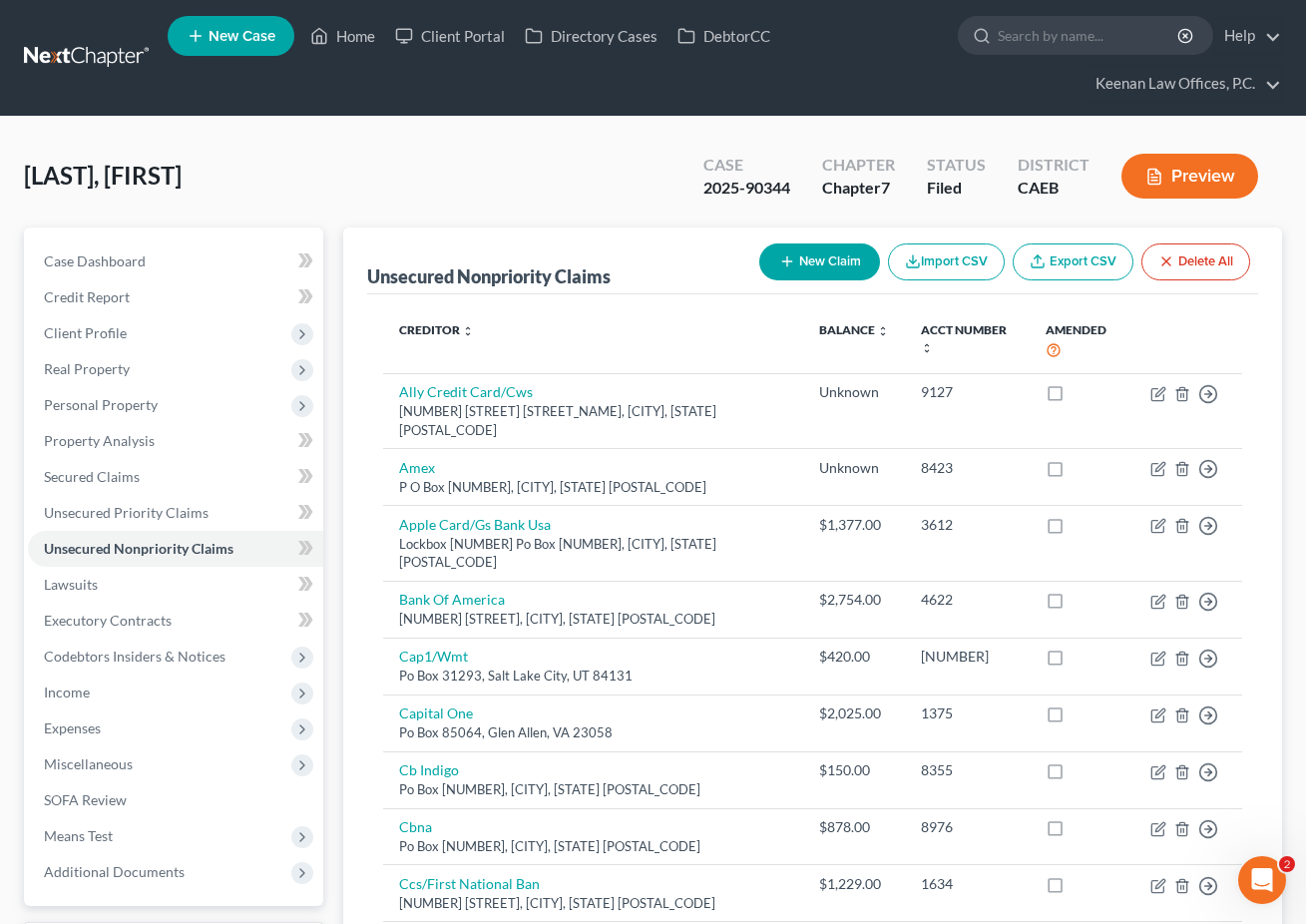 click on "Preview" at bounding box center [1189, 176] 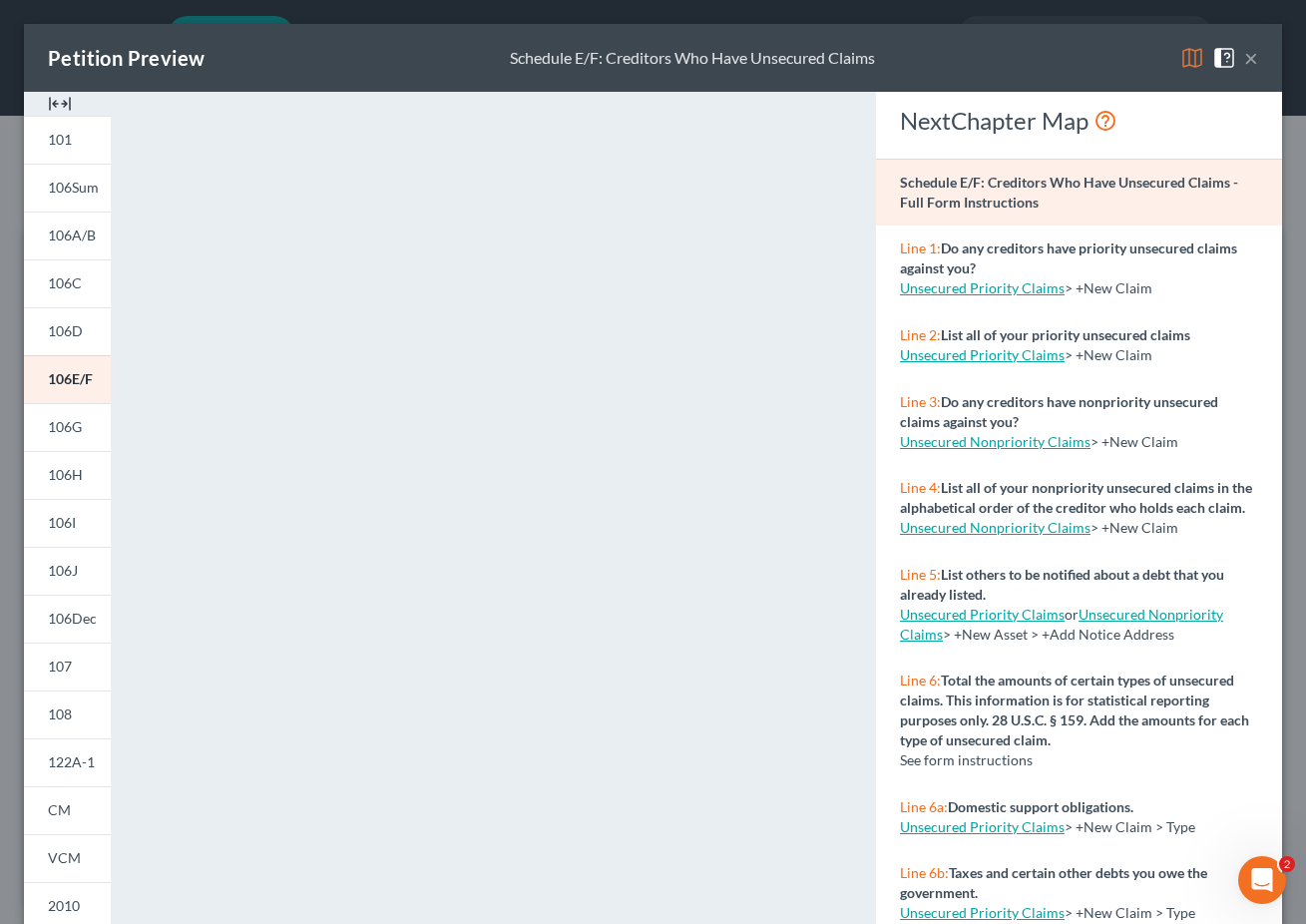 scroll, scrollTop: 41, scrollLeft: 0, axis: vertical 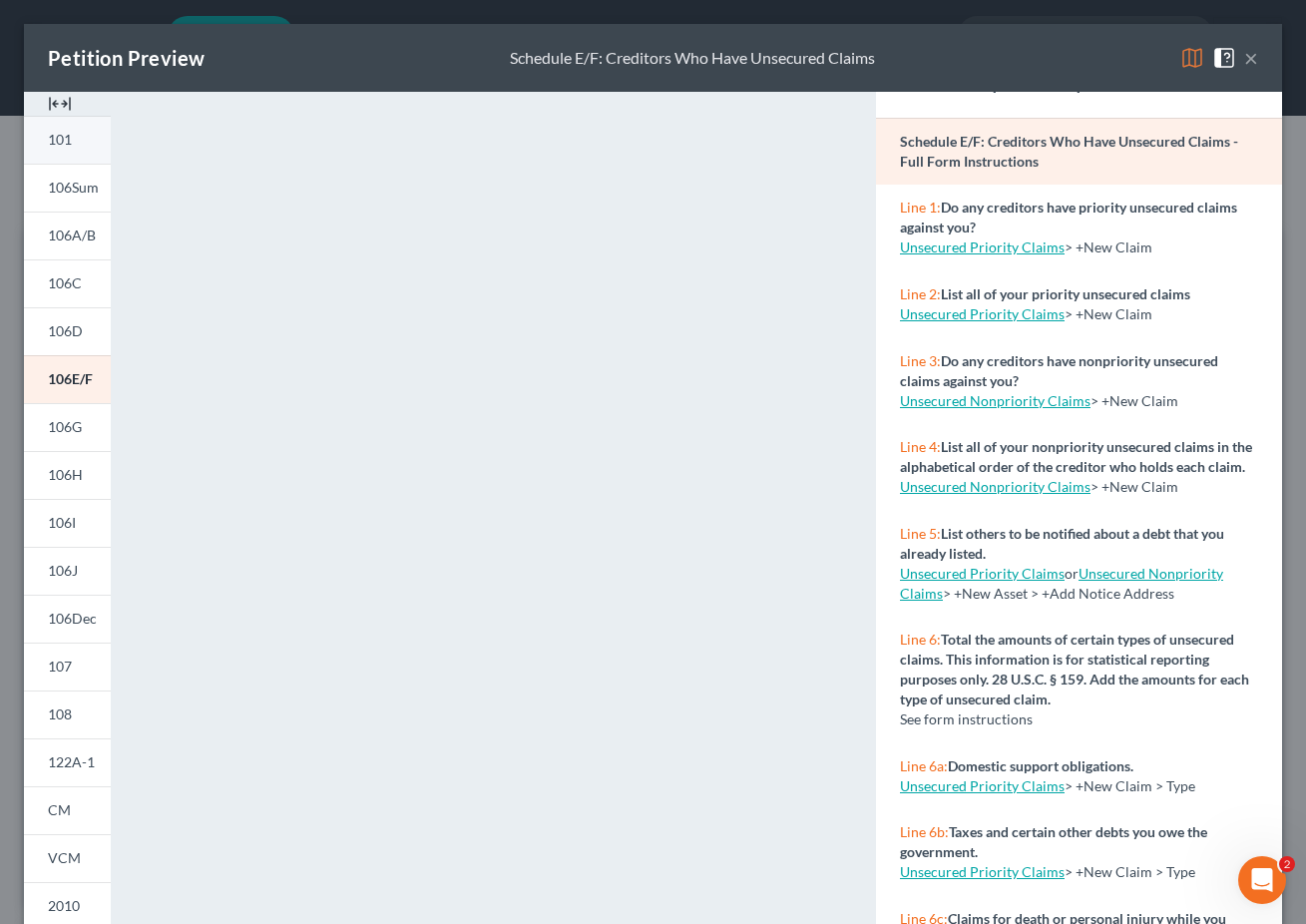 click on "101" at bounding box center [60, 139] 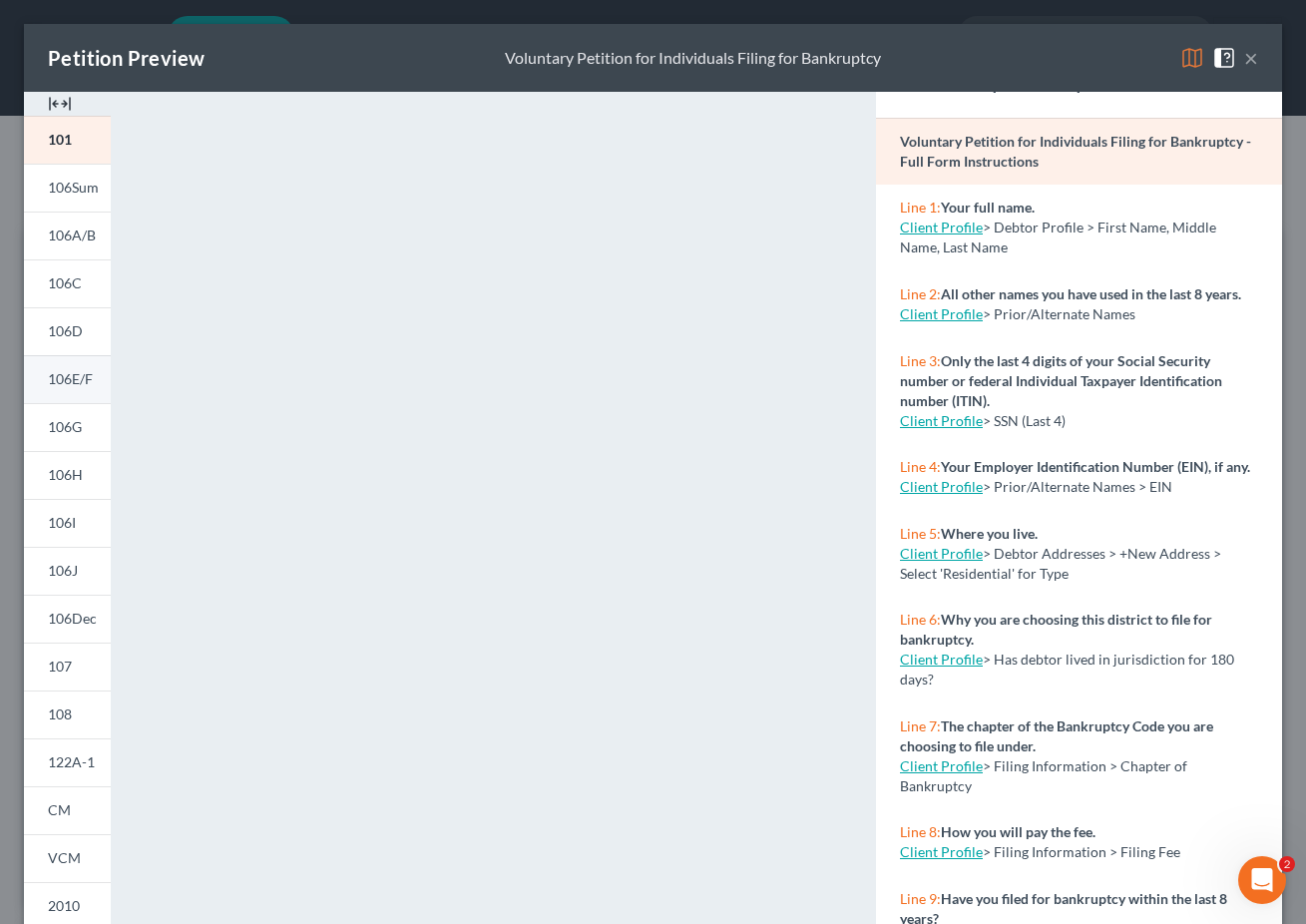 click on "106E/F" at bounding box center (70, 378) 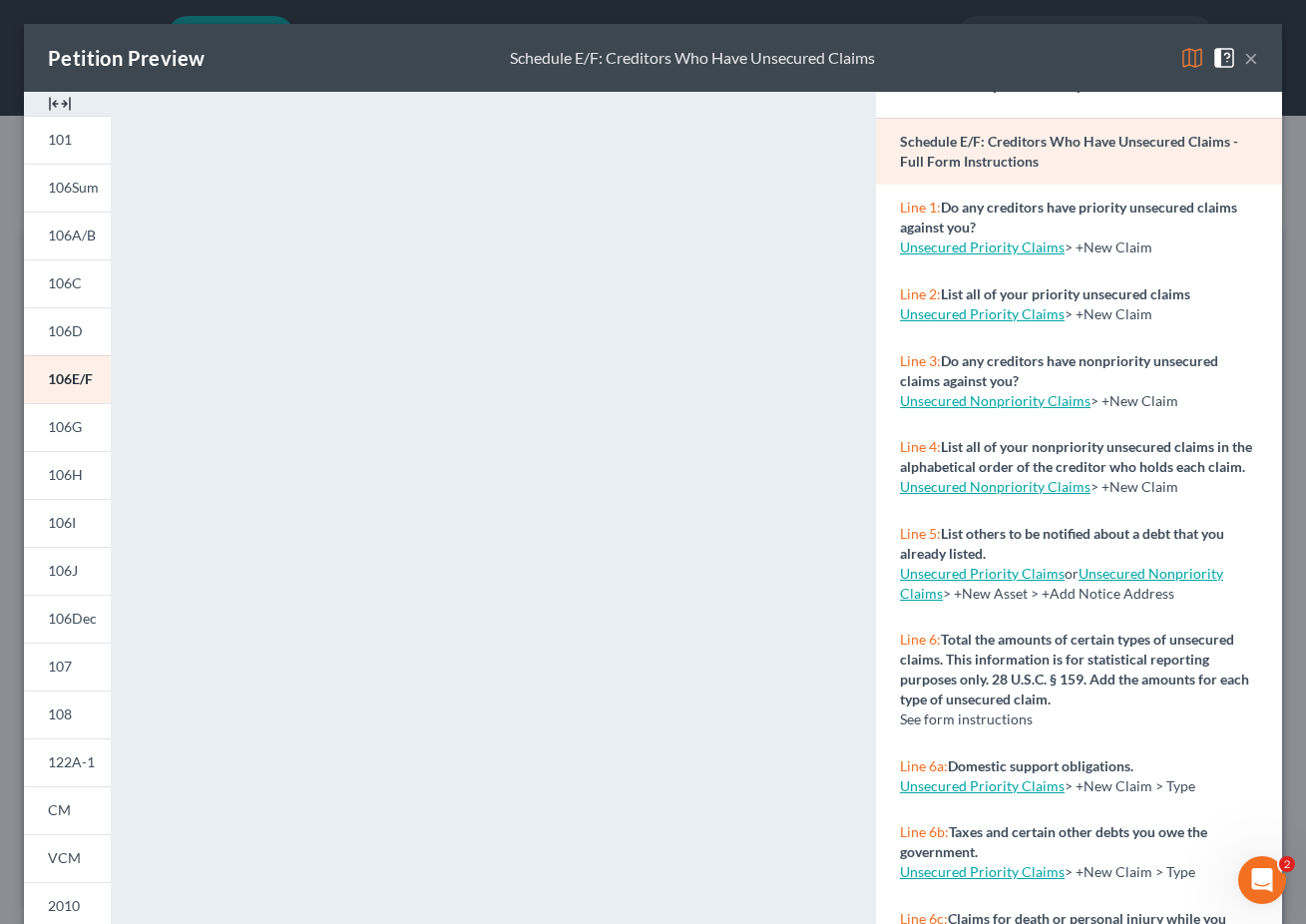 click on "Line 4:  List all of your nonpriority unsecured claims in the alphabetical order of the creditor who holds each claim." at bounding box center [1079, 457] 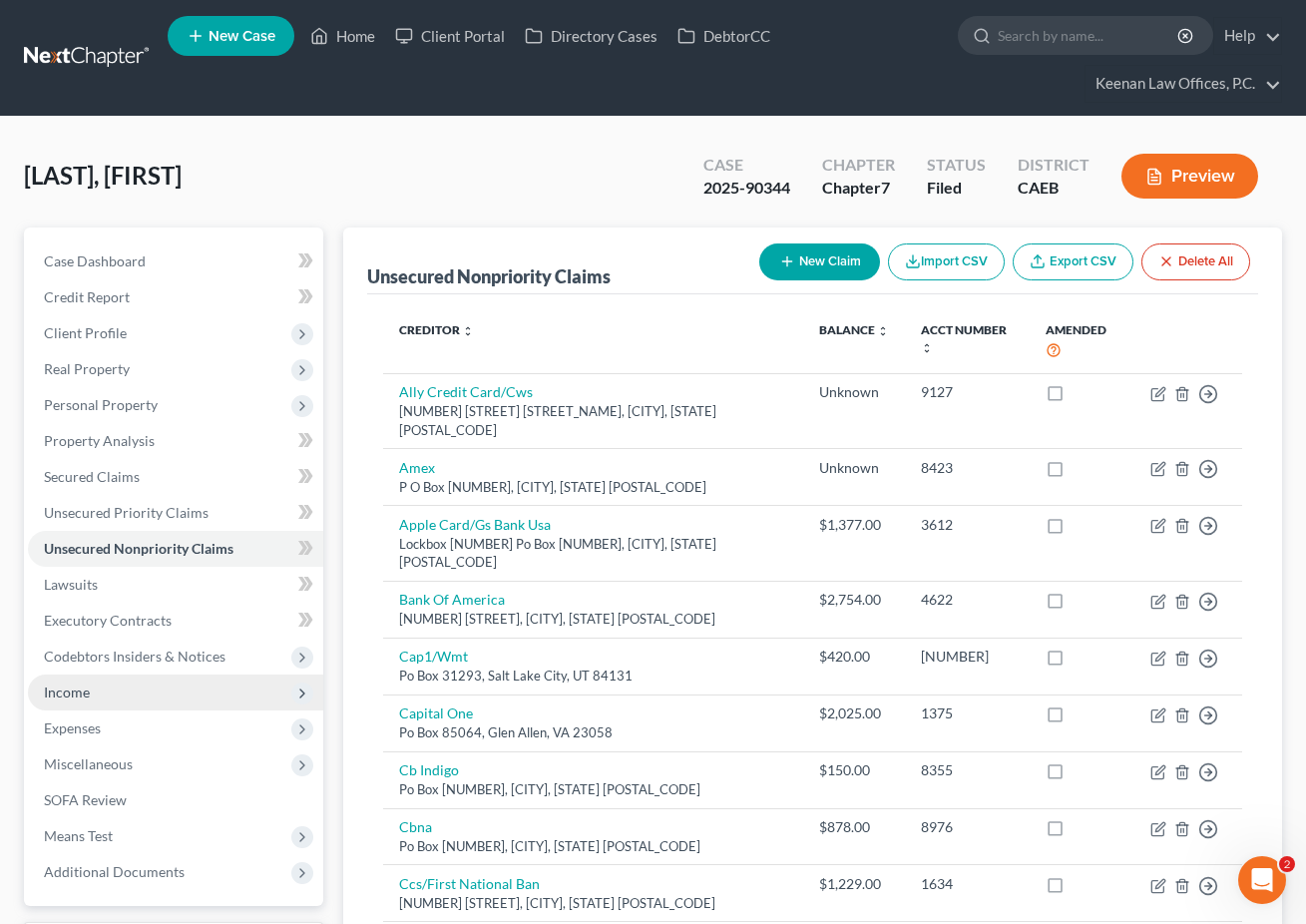 click on "Income" at bounding box center [176, 693] 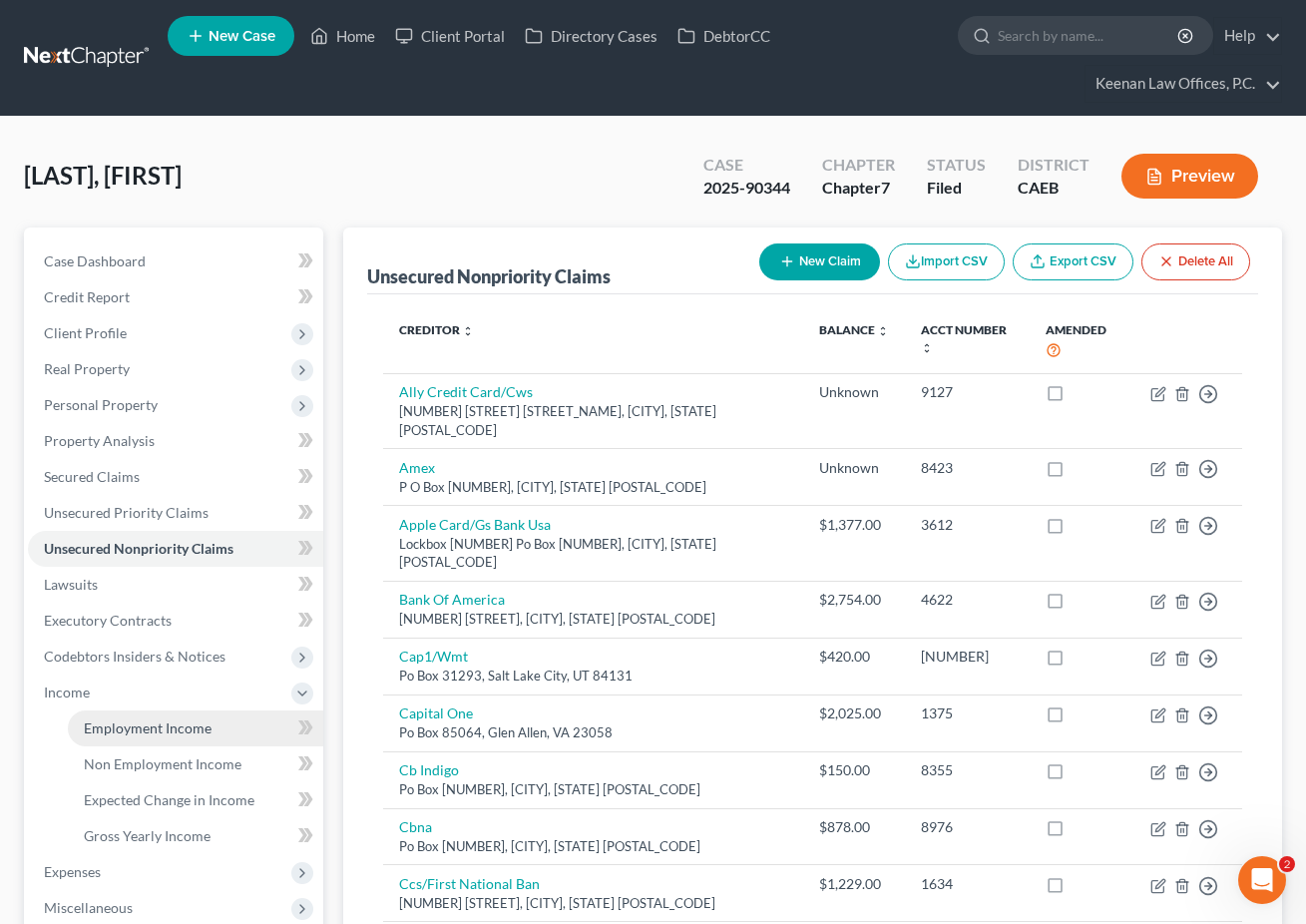 click on "Employment Income" at bounding box center (148, 727) 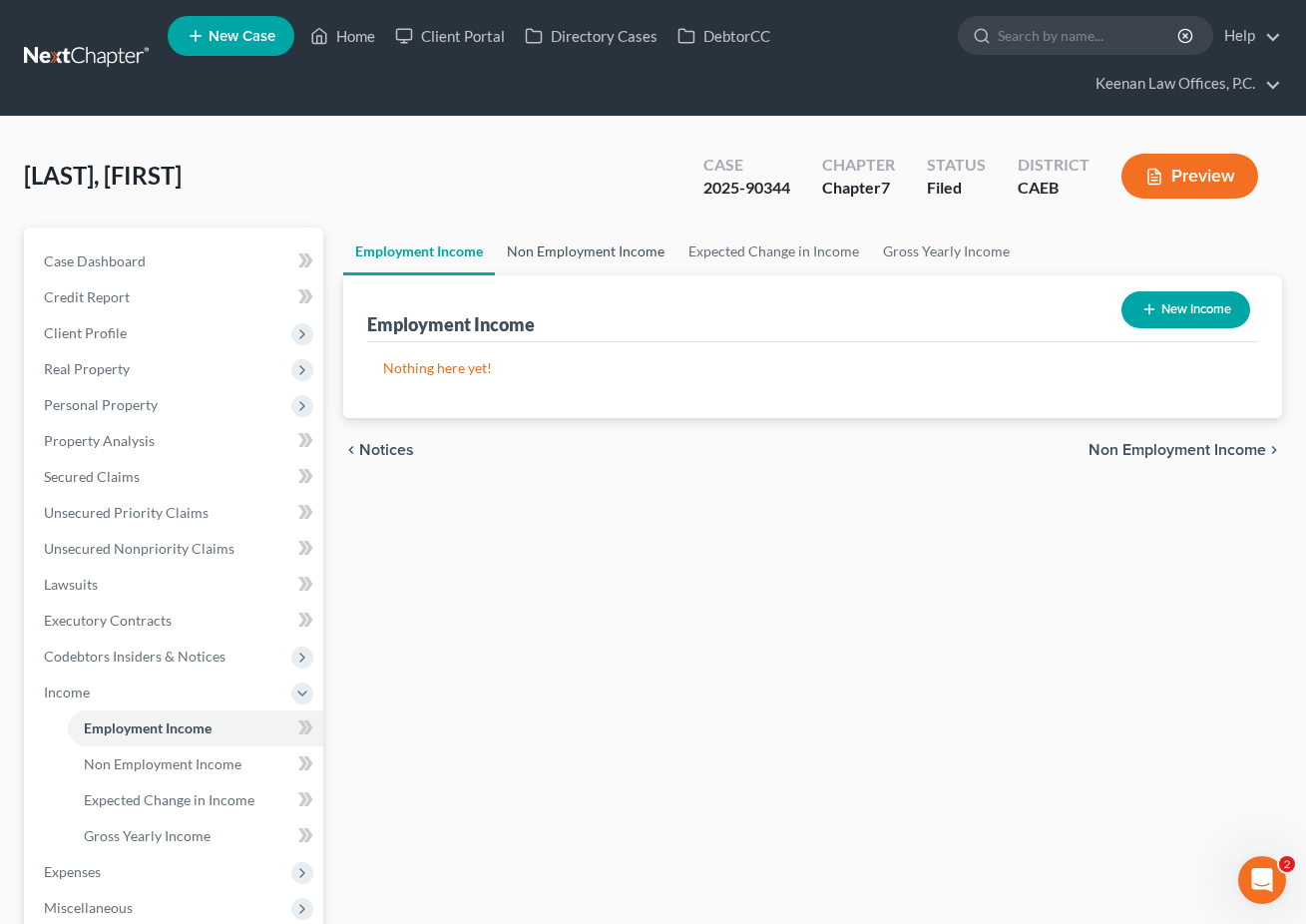 click on "Non Employment Income" at bounding box center (586, 251) 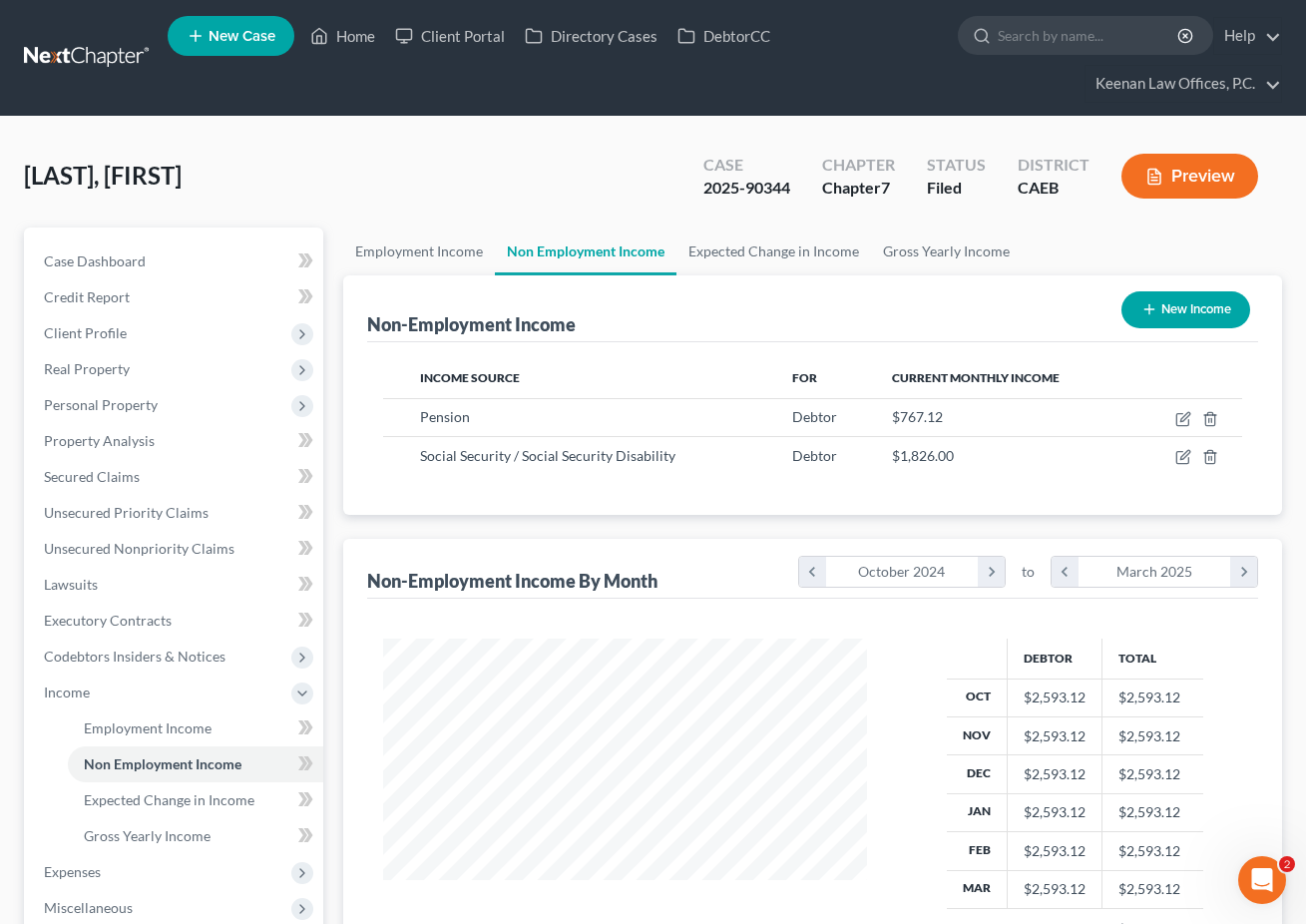 scroll, scrollTop: 997482, scrollLeft: 997183, axis: both 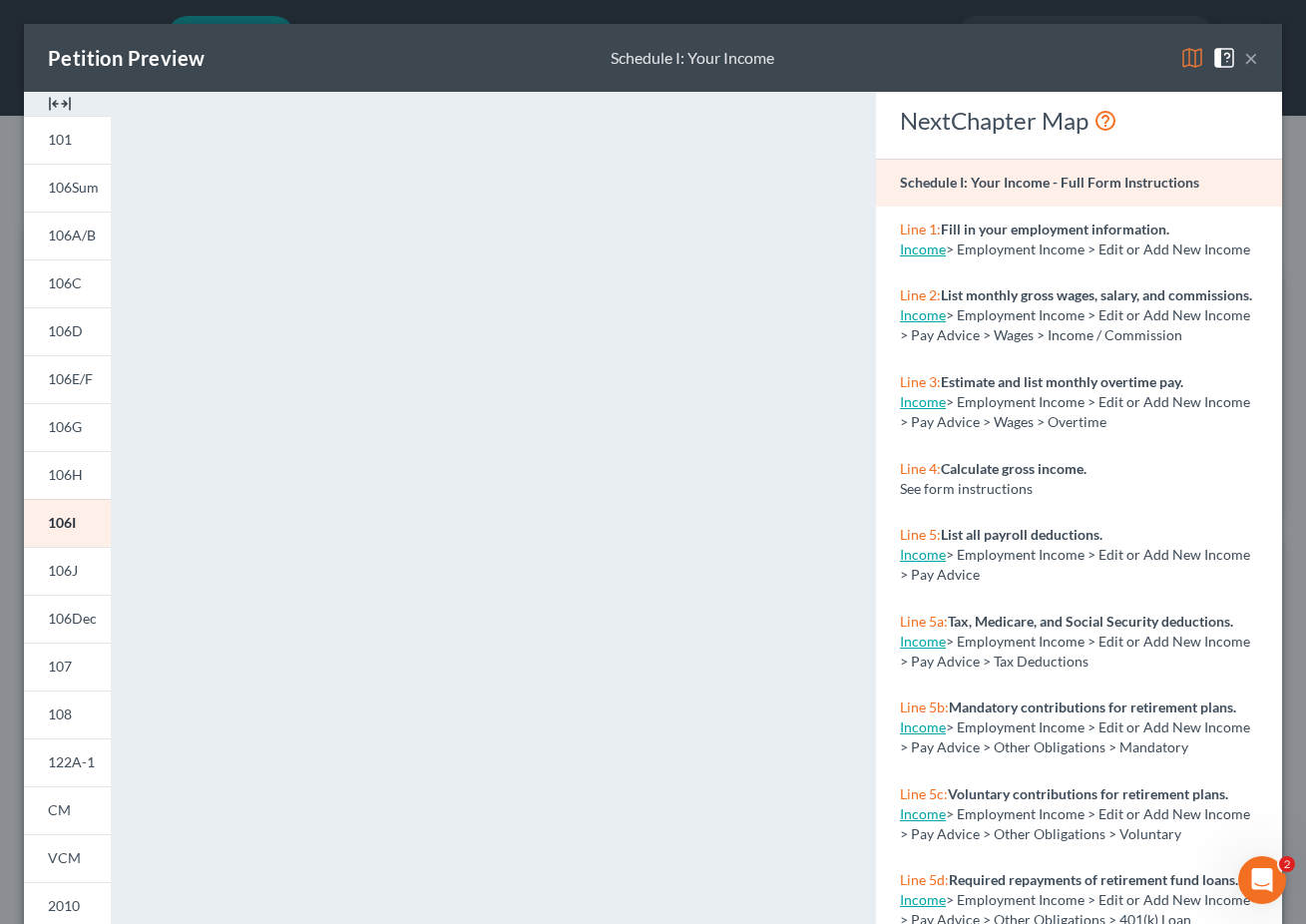 click on "×" at bounding box center (1251, 58) 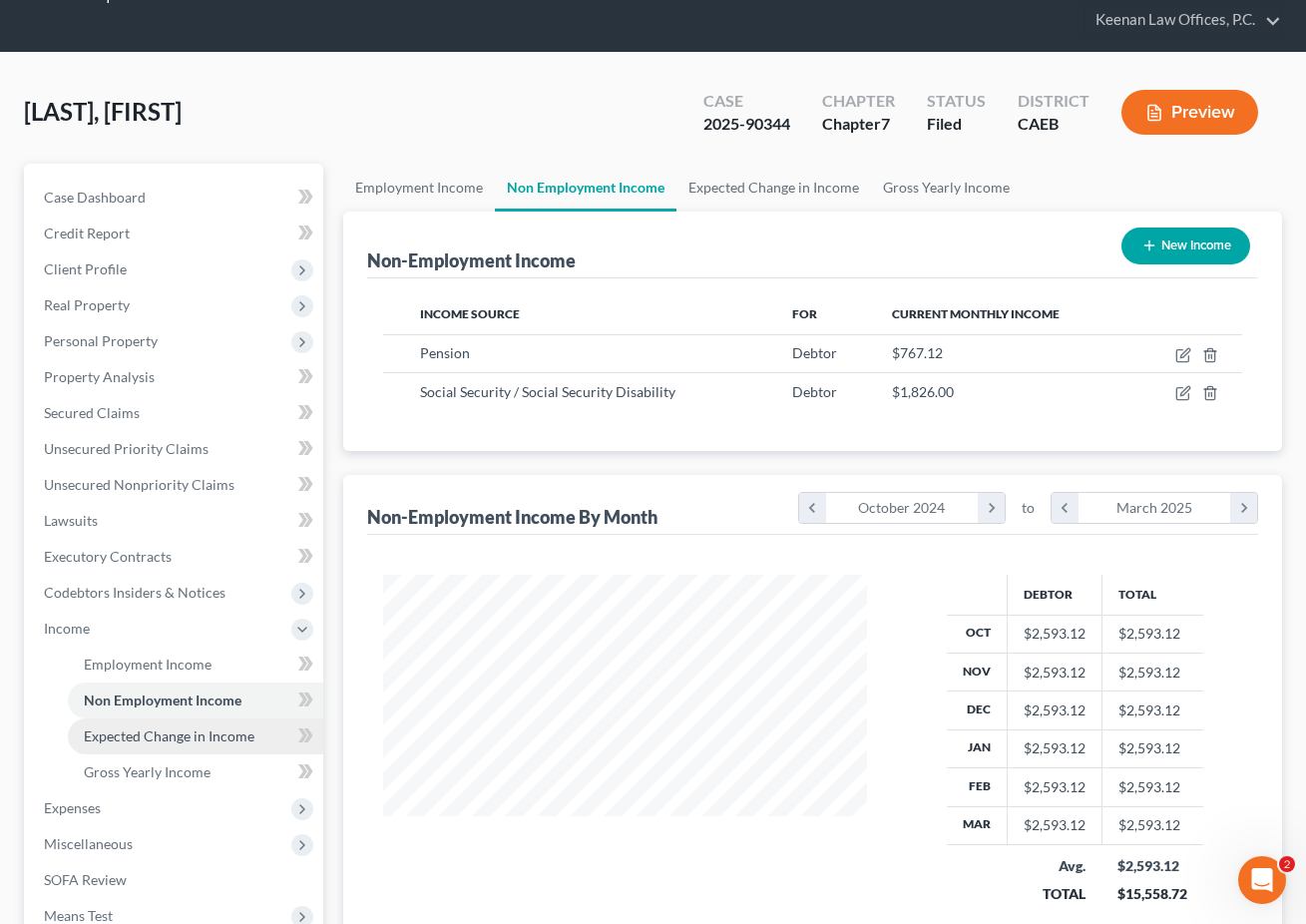 scroll, scrollTop: 94, scrollLeft: 0, axis: vertical 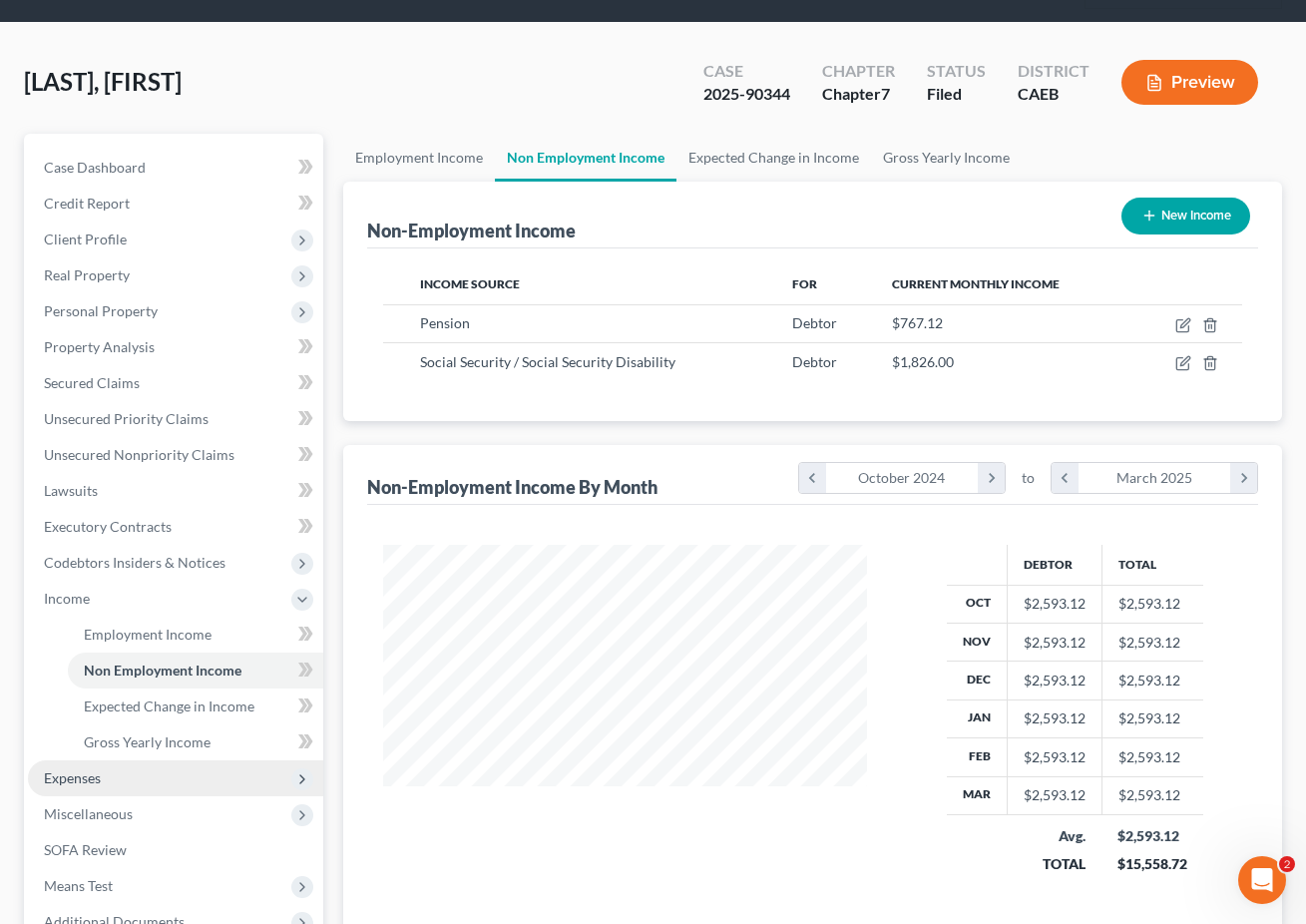 click on "Expenses" at bounding box center (176, 778) 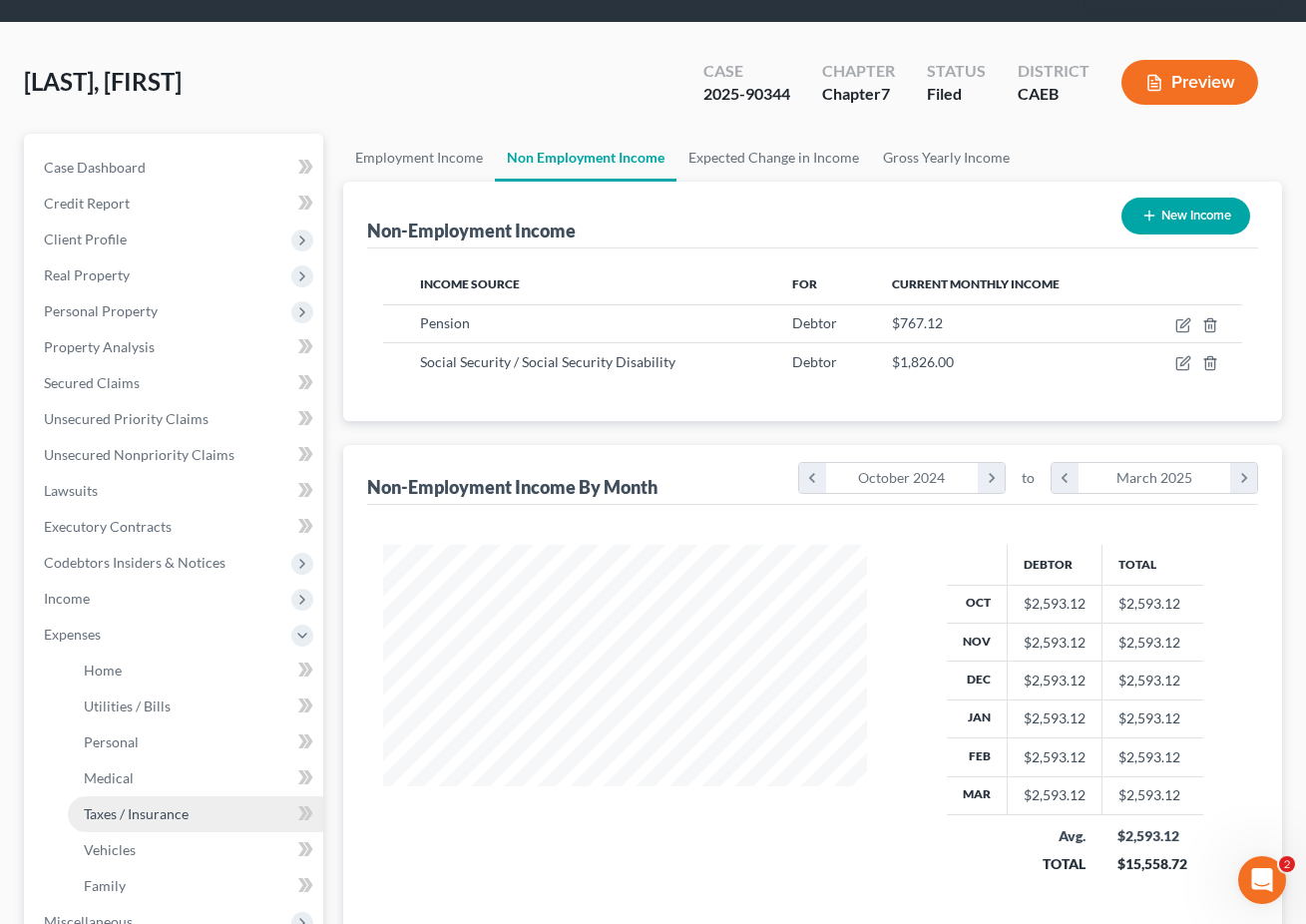 click on "Taxes / Insurance" at bounding box center (196, 814) 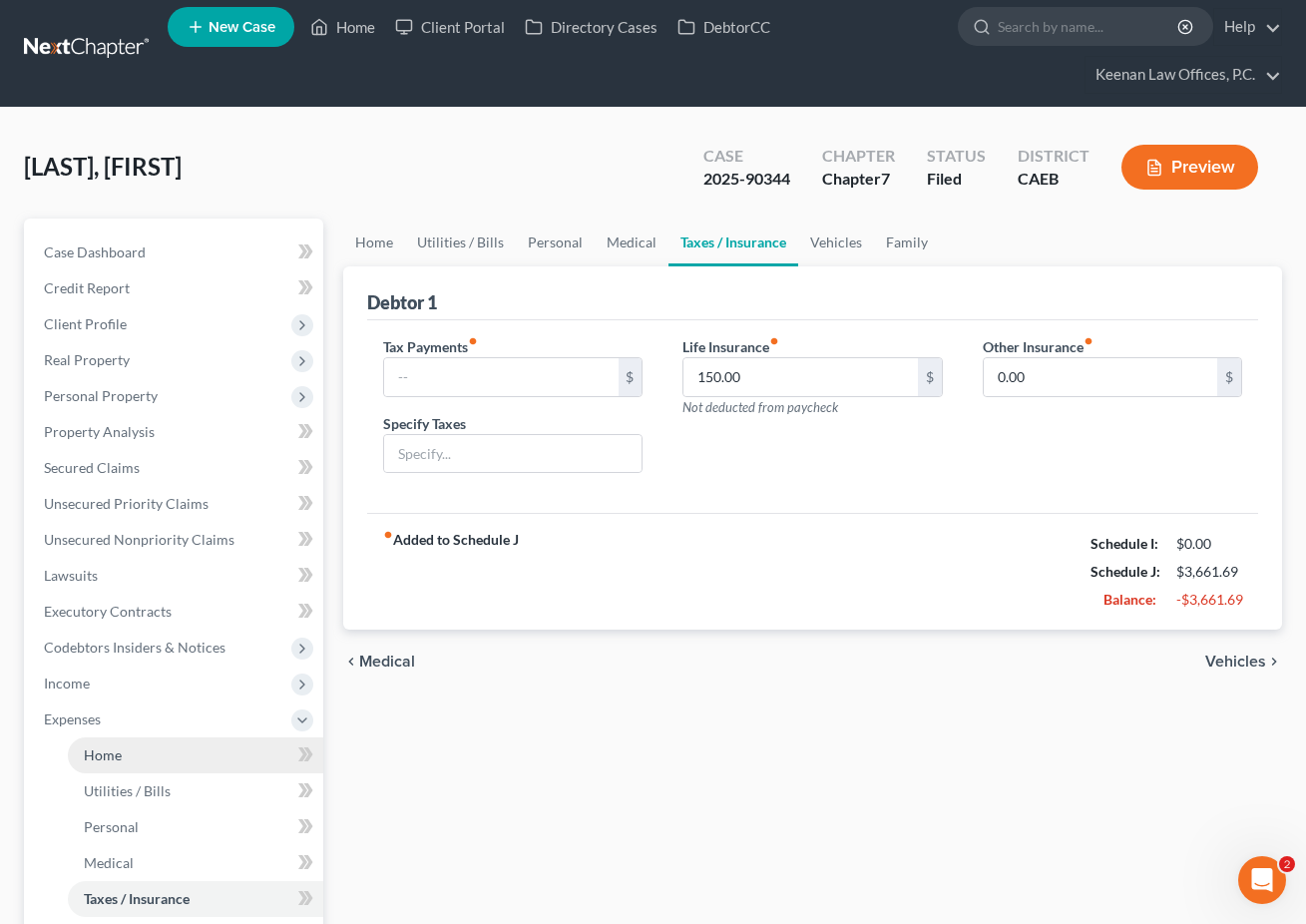 scroll, scrollTop: 0, scrollLeft: 0, axis: both 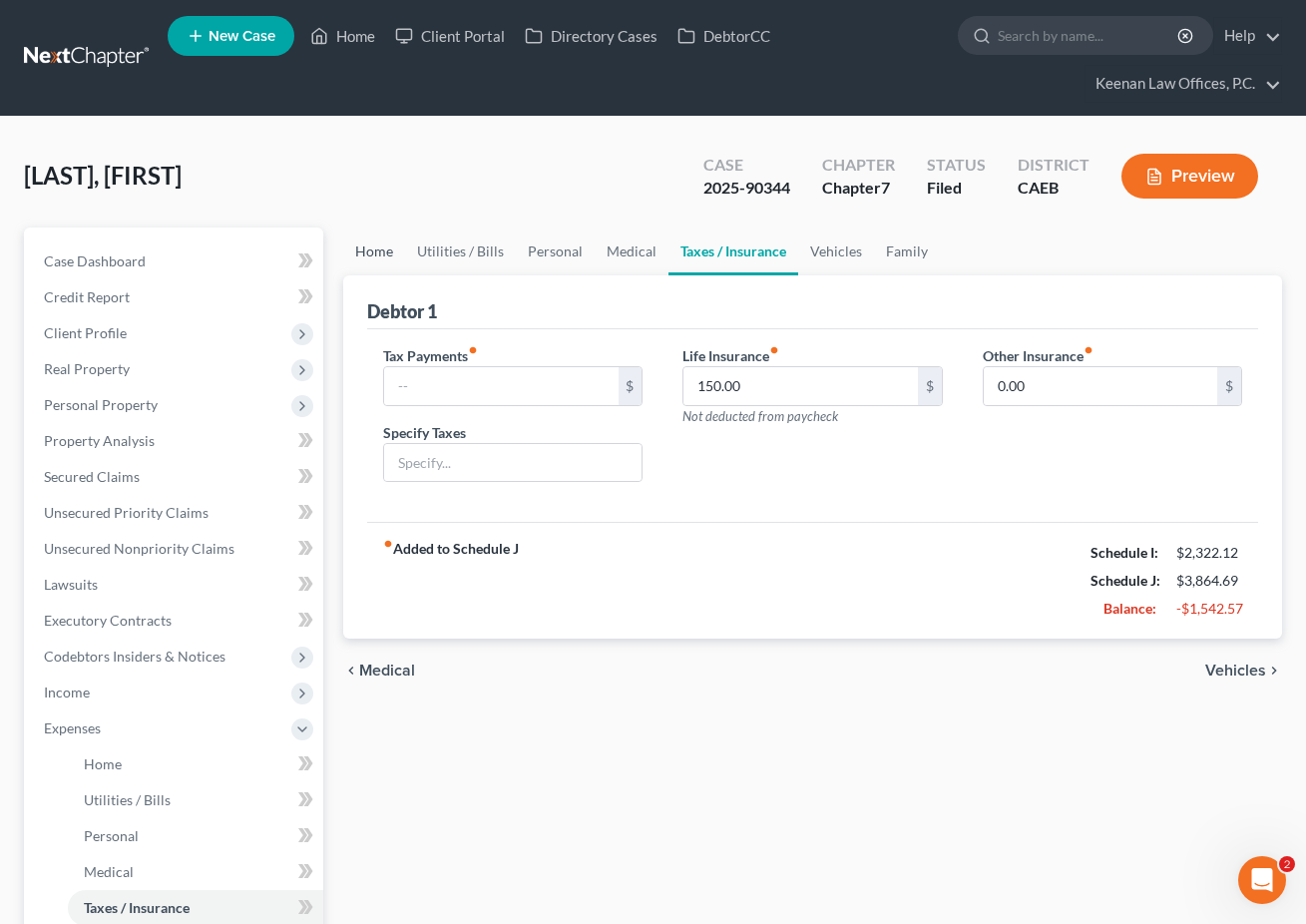 click on "Home" at bounding box center (374, 251) 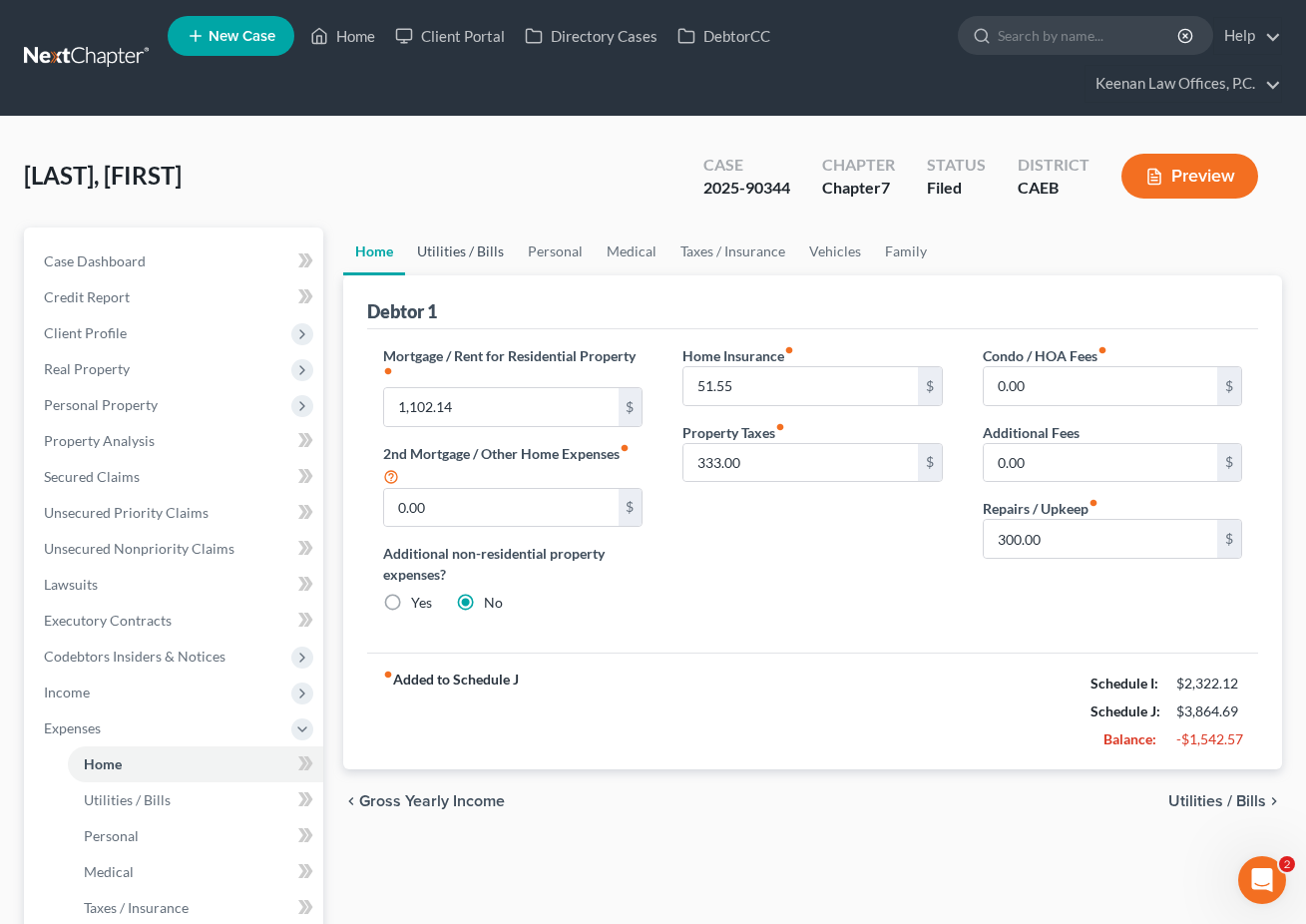 click on "Utilities / Bills" at bounding box center [460, 251] 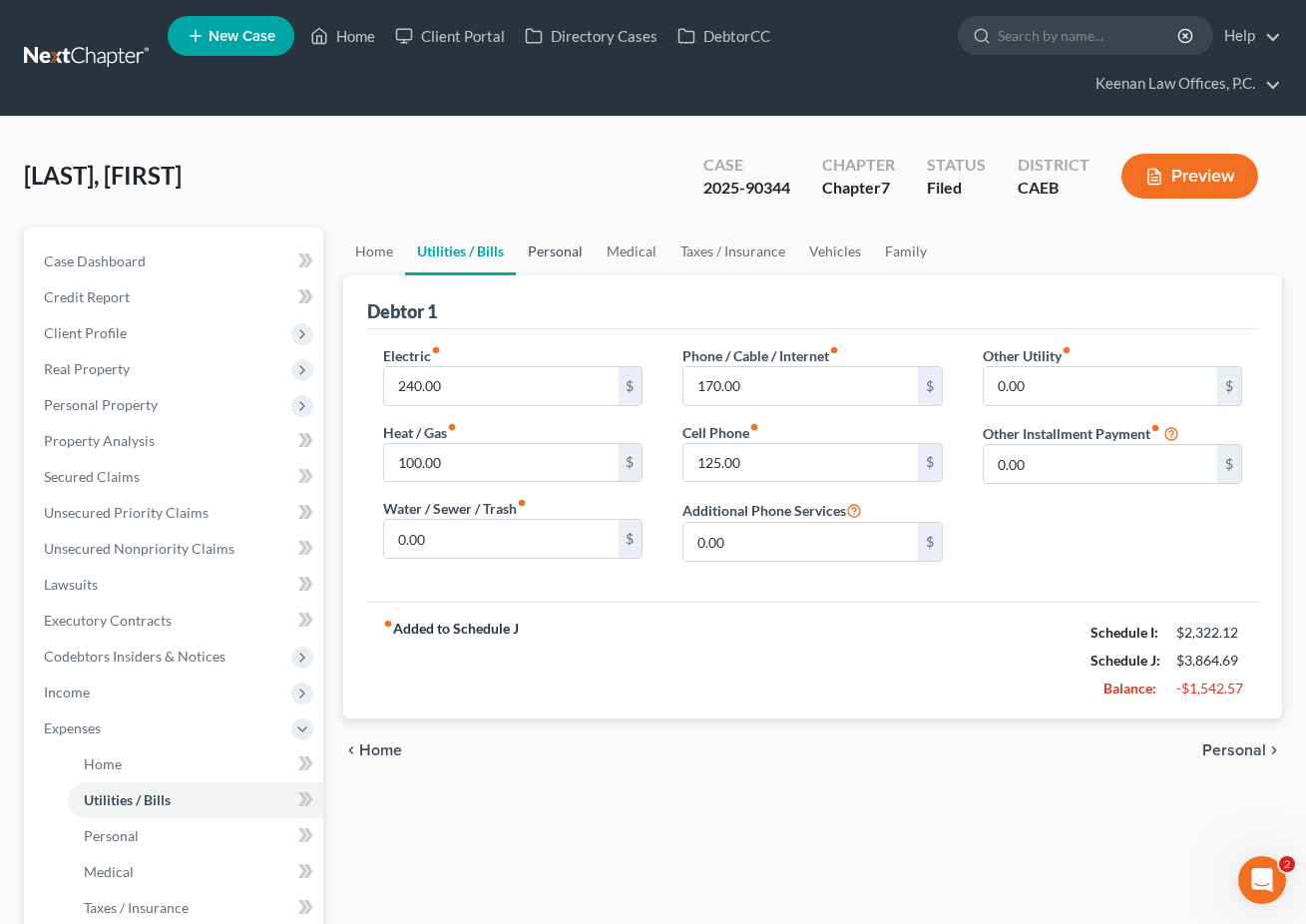 click on "Personal" at bounding box center (555, 251) 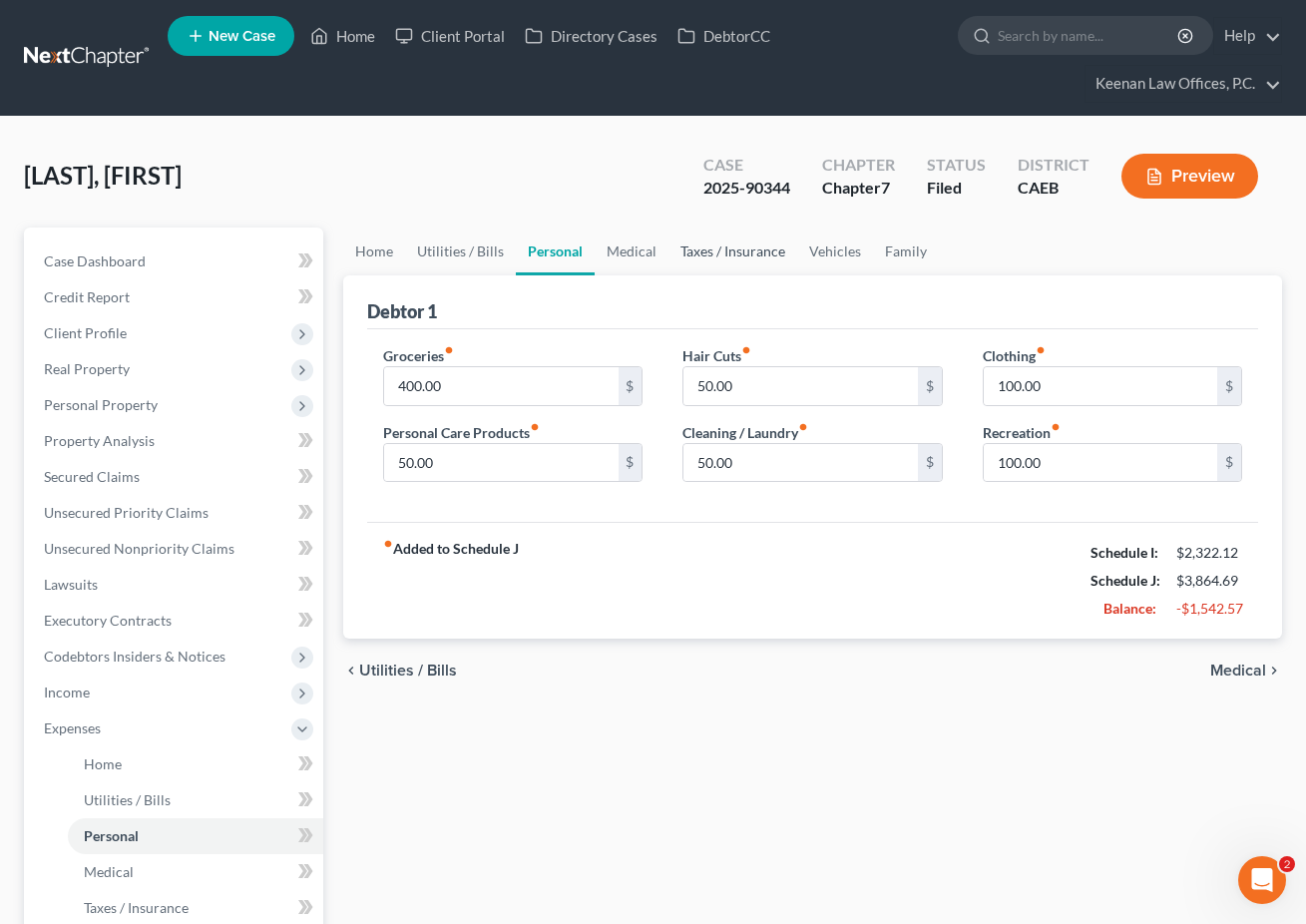 click on "Taxes / Insurance" at bounding box center [732, 251] 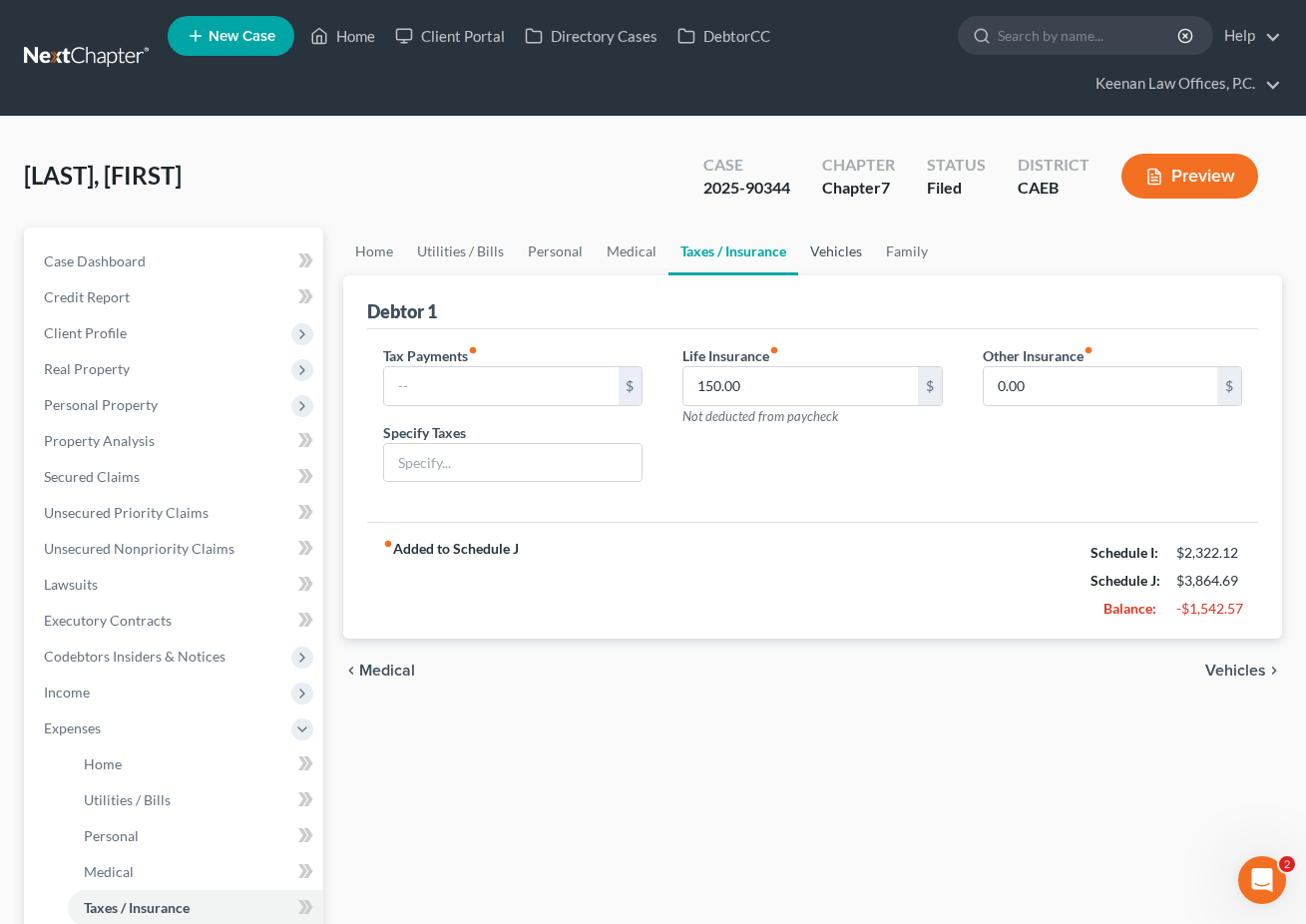 click on "Vehicles" at bounding box center [836, 251] 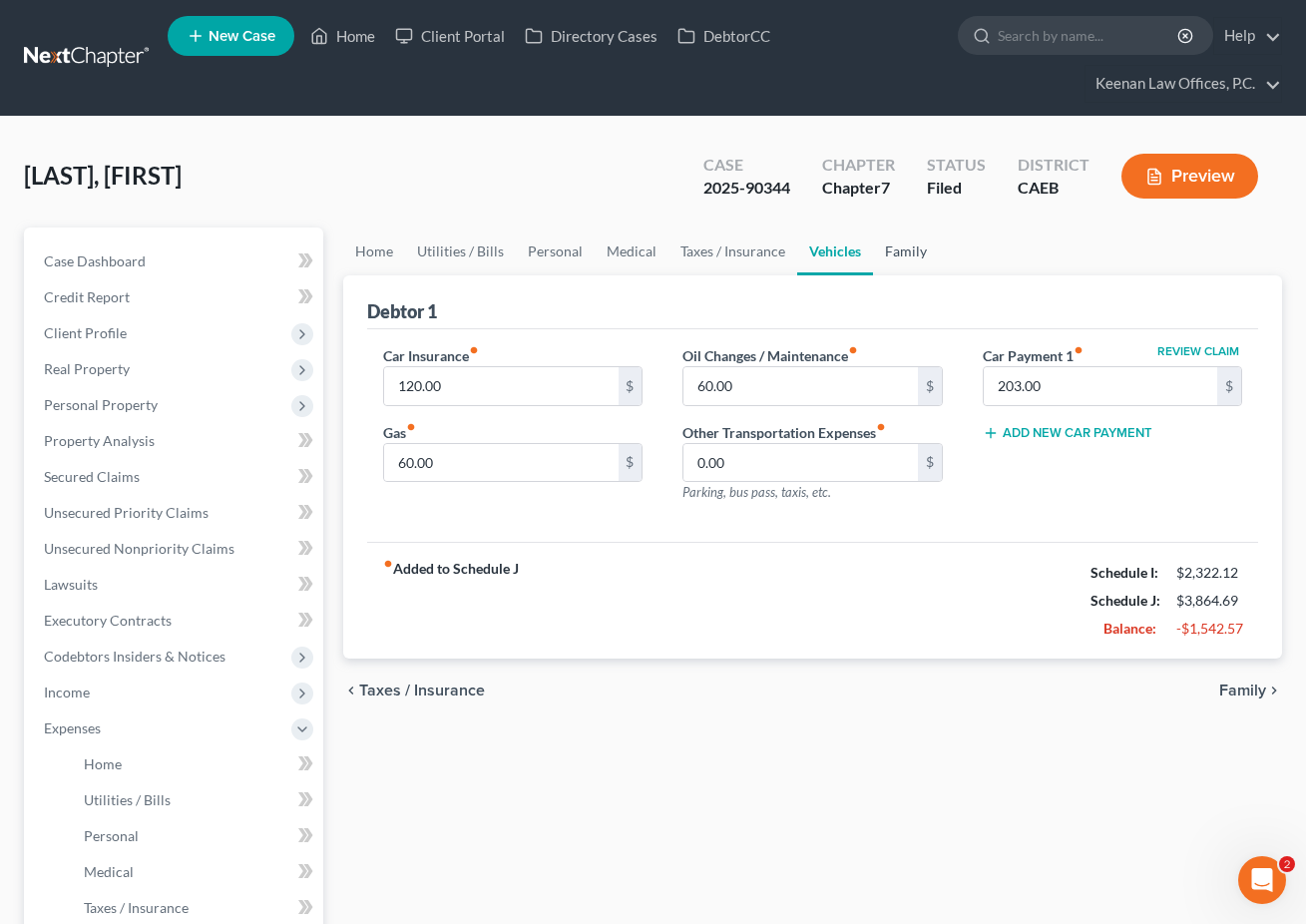 click on "Family" at bounding box center [906, 251] 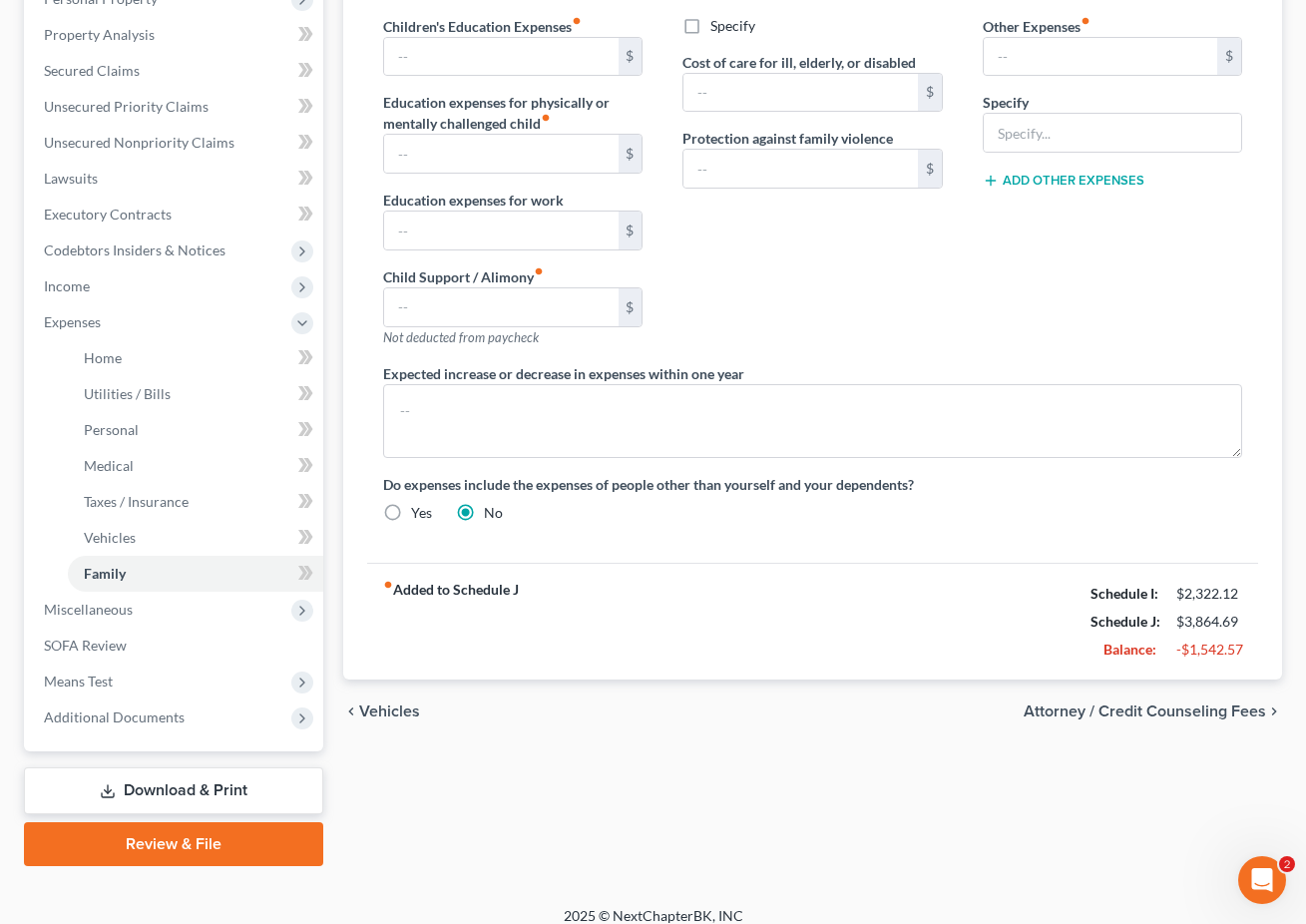 scroll, scrollTop: 422, scrollLeft: 0, axis: vertical 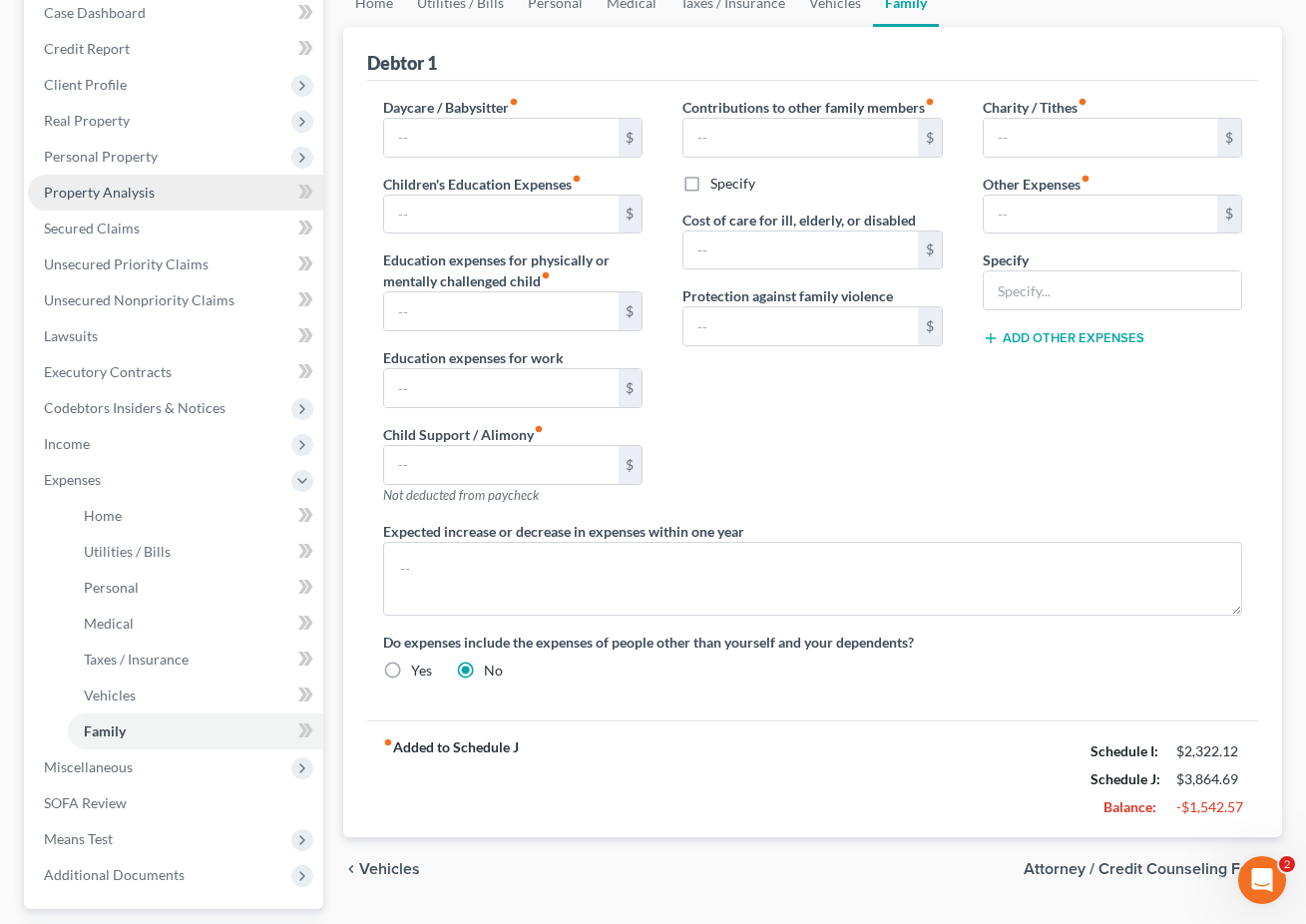 click on "Property Analysis" at bounding box center (176, 193) 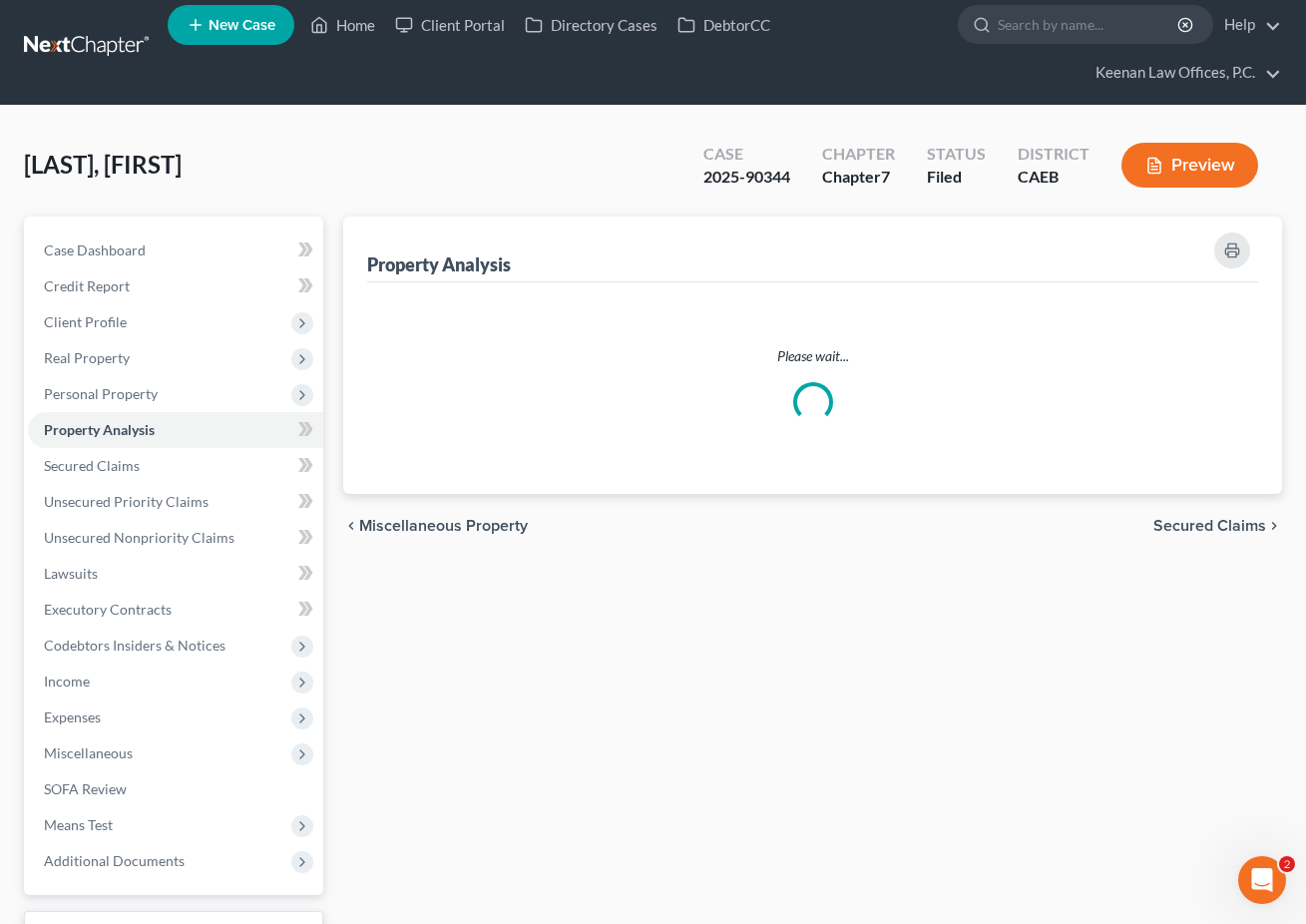 scroll, scrollTop: 0, scrollLeft: 0, axis: both 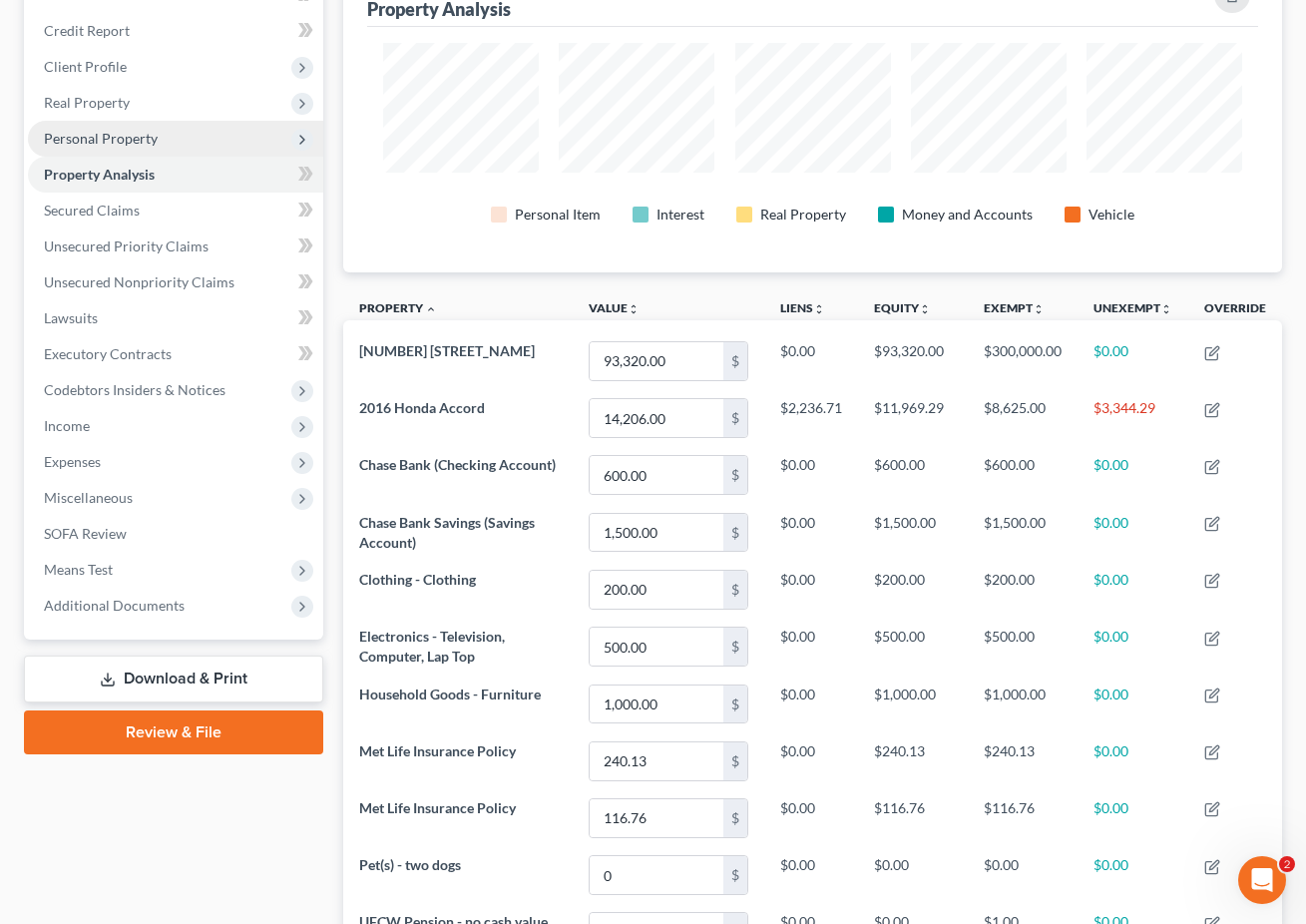 click on "Personal Property" at bounding box center [176, 139] 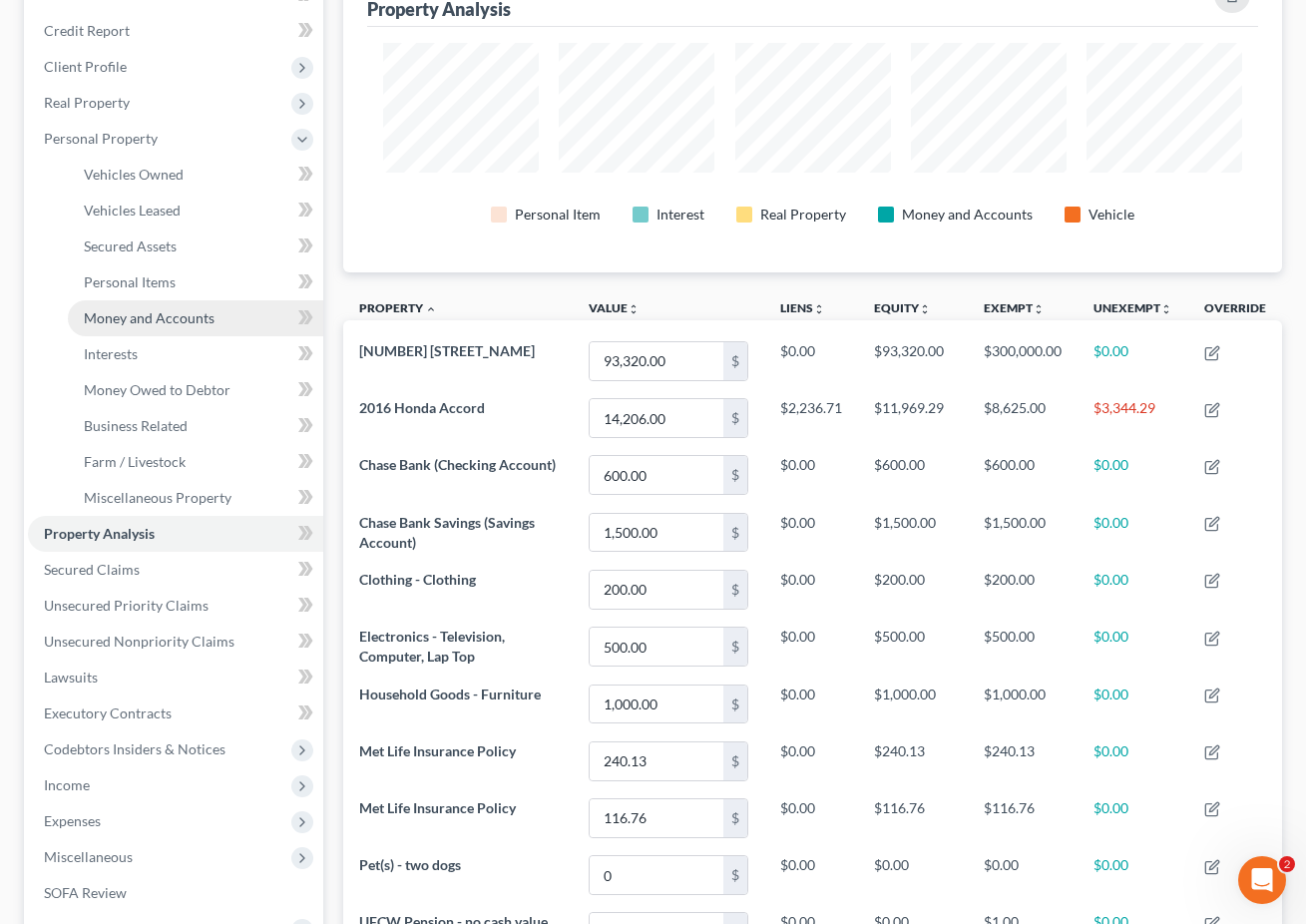 click on "Money and Accounts" at bounding box center [149, 317] 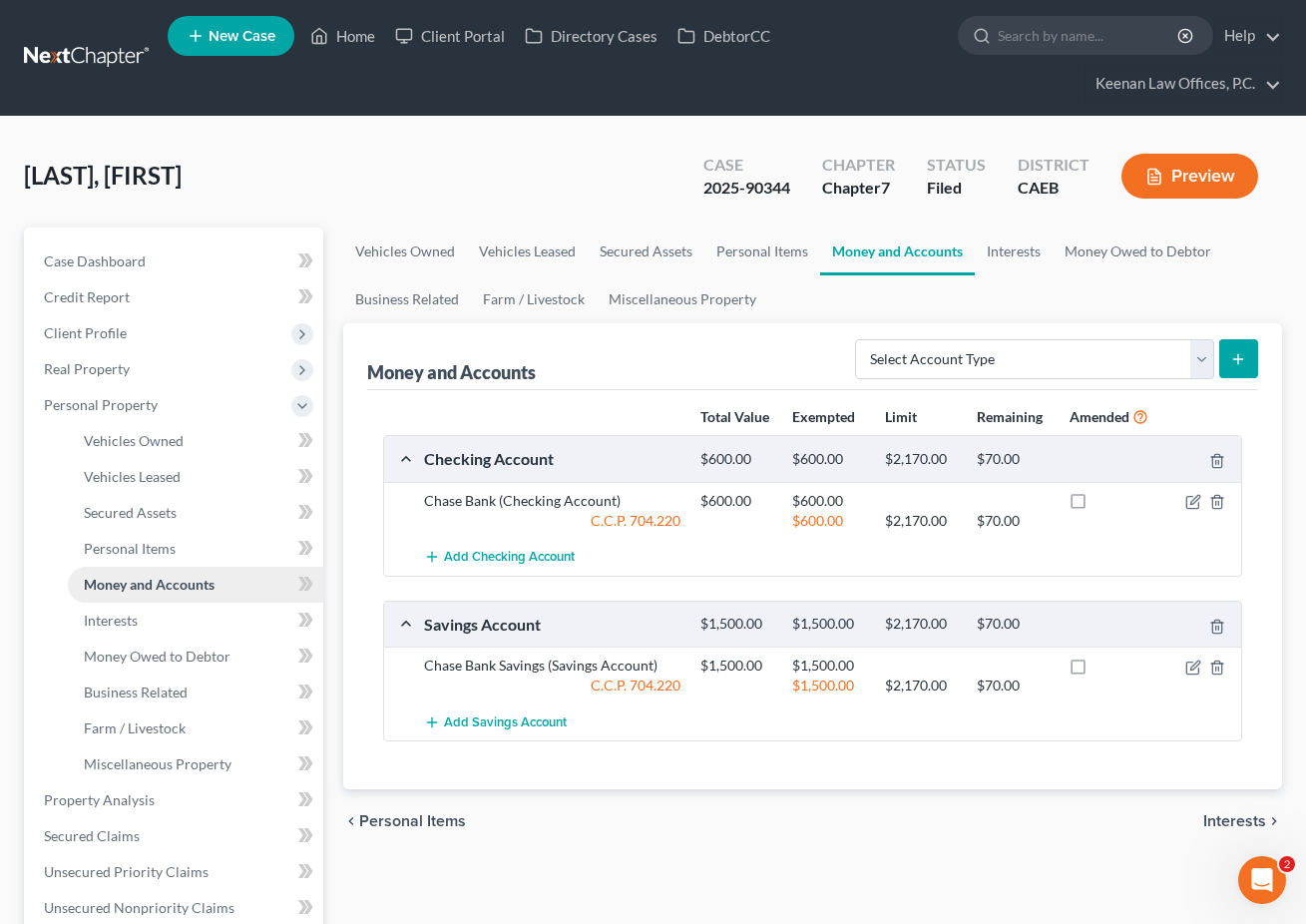 scroll, scrollTop: 26, scrollLeft: 0, axis: vertical 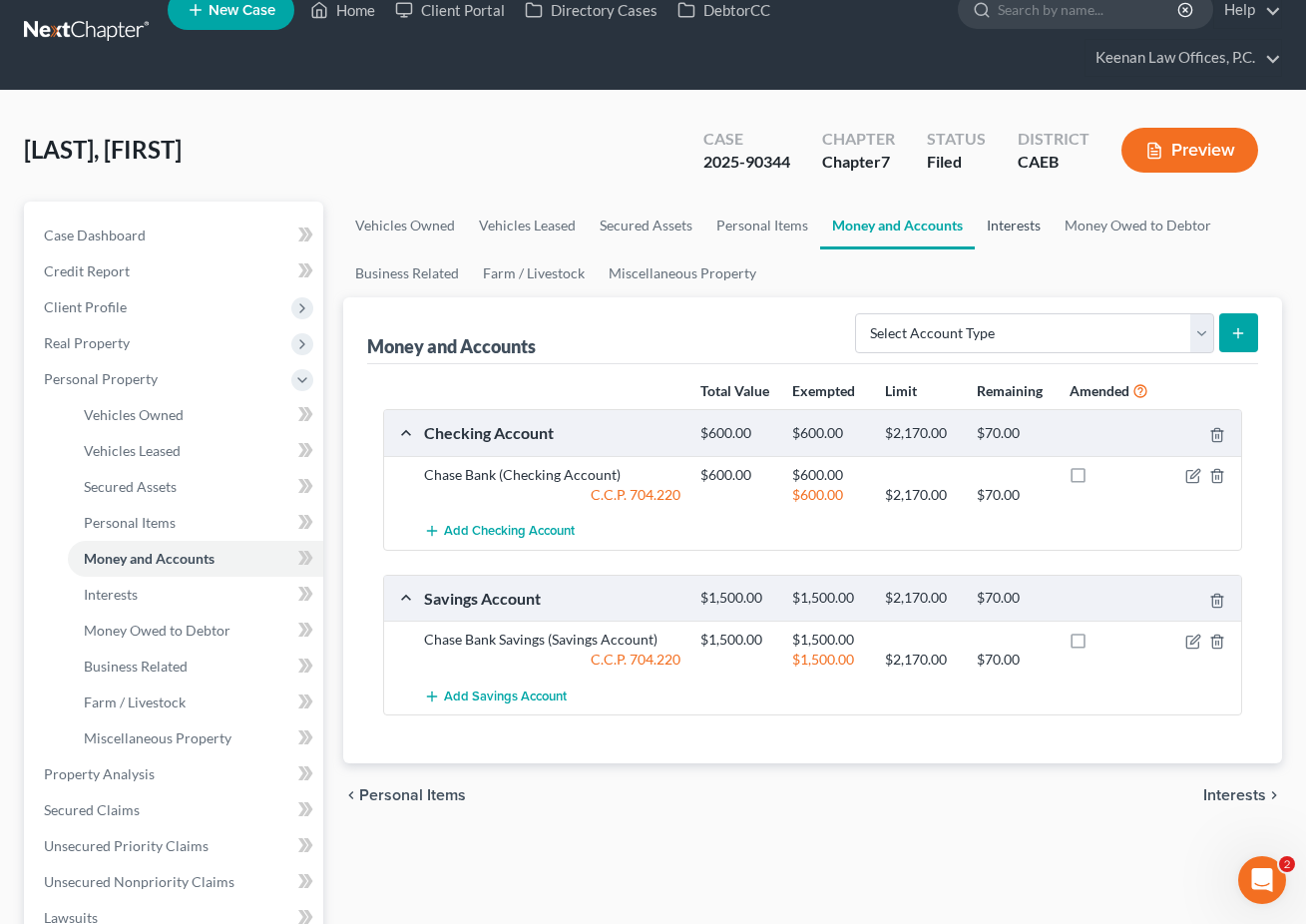 click on "Interests" at bounding box center (1014, 226) 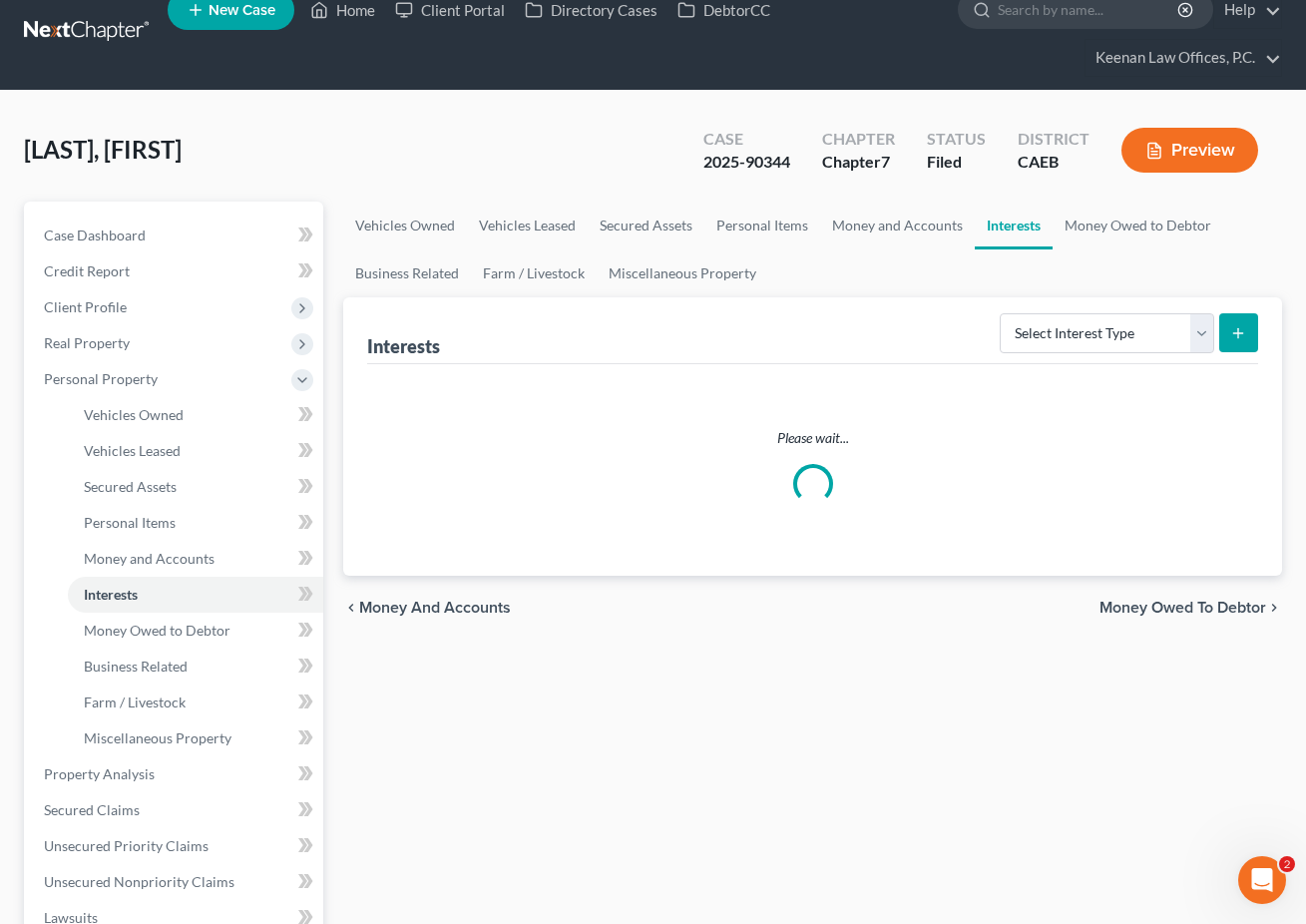 scroll, scrollTop: 0, scrollLeft: 0, axis: both 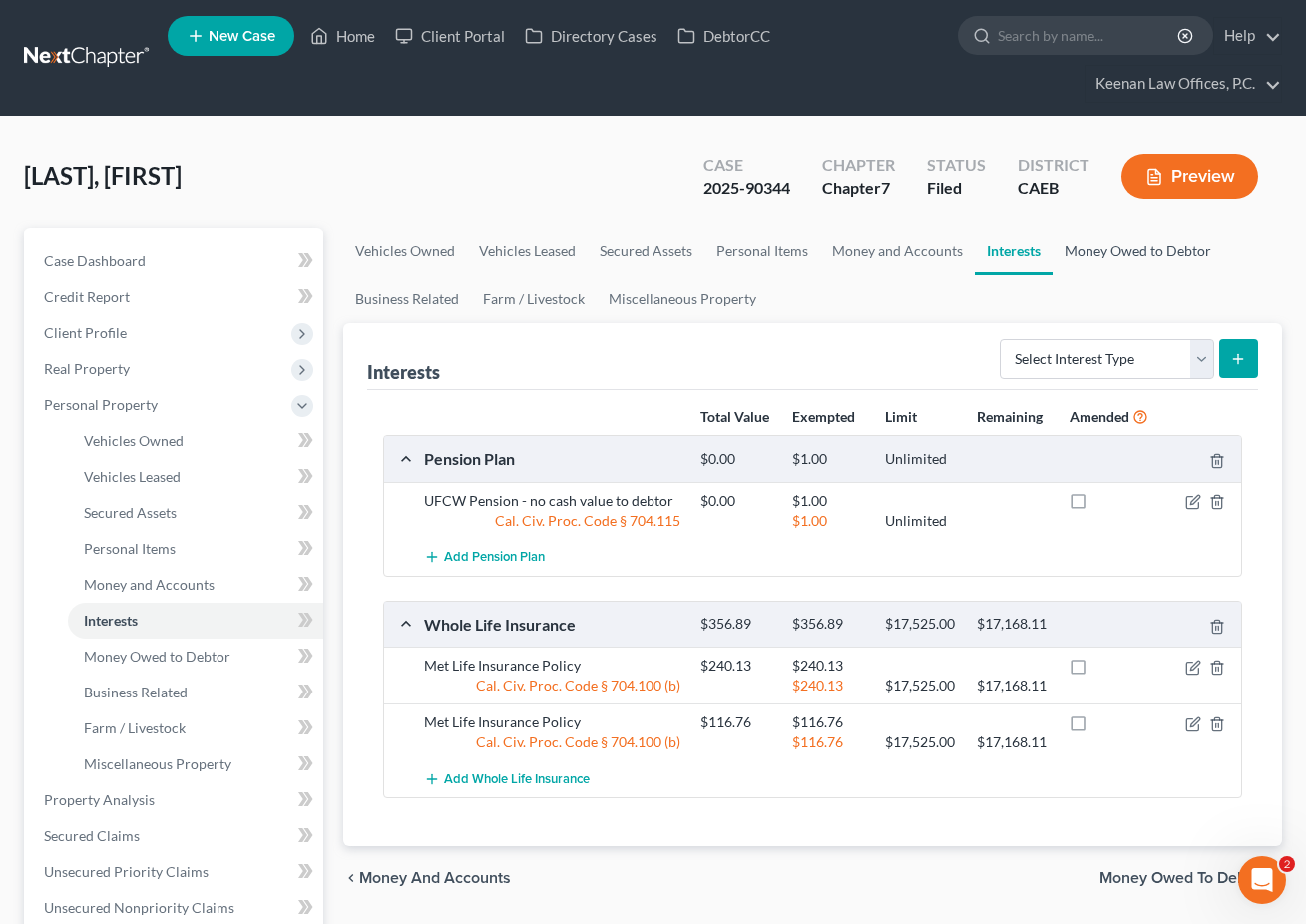 click on "Money Owed to Debtor" at bounding box center [1137, 251] 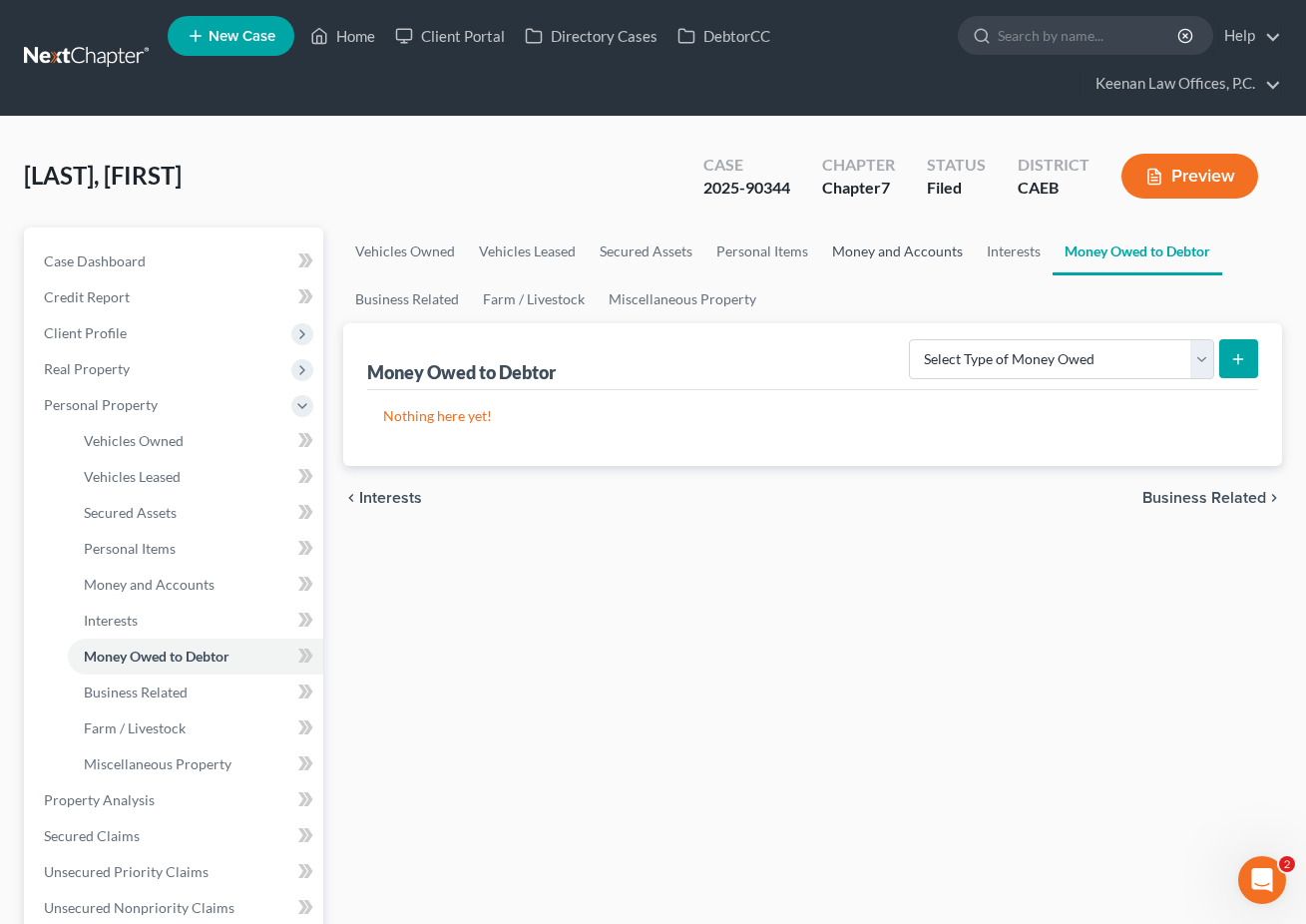 click on "Money and Accounts" at bounding box center (897, 251) 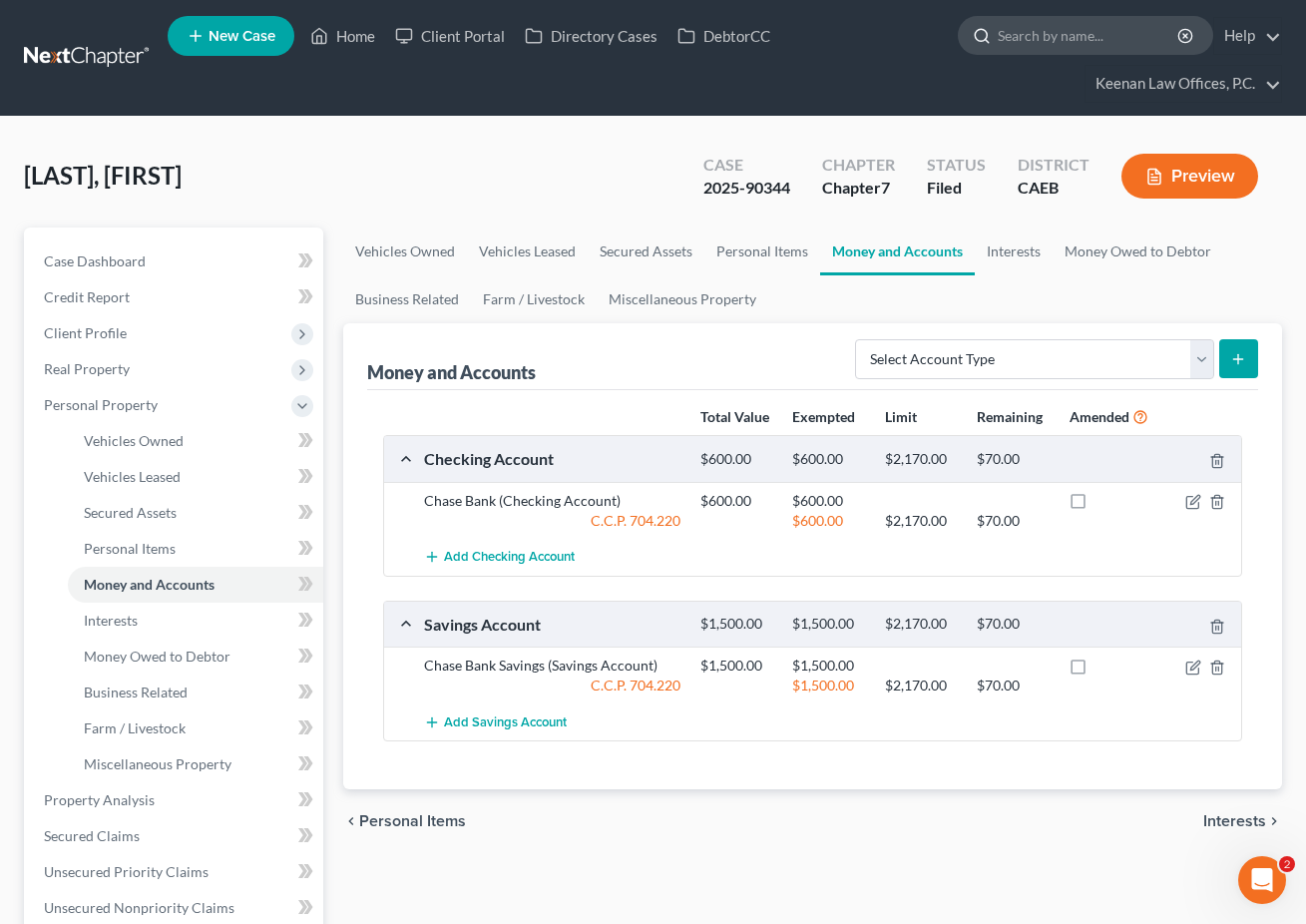 click at bounding box center [1088, 35] 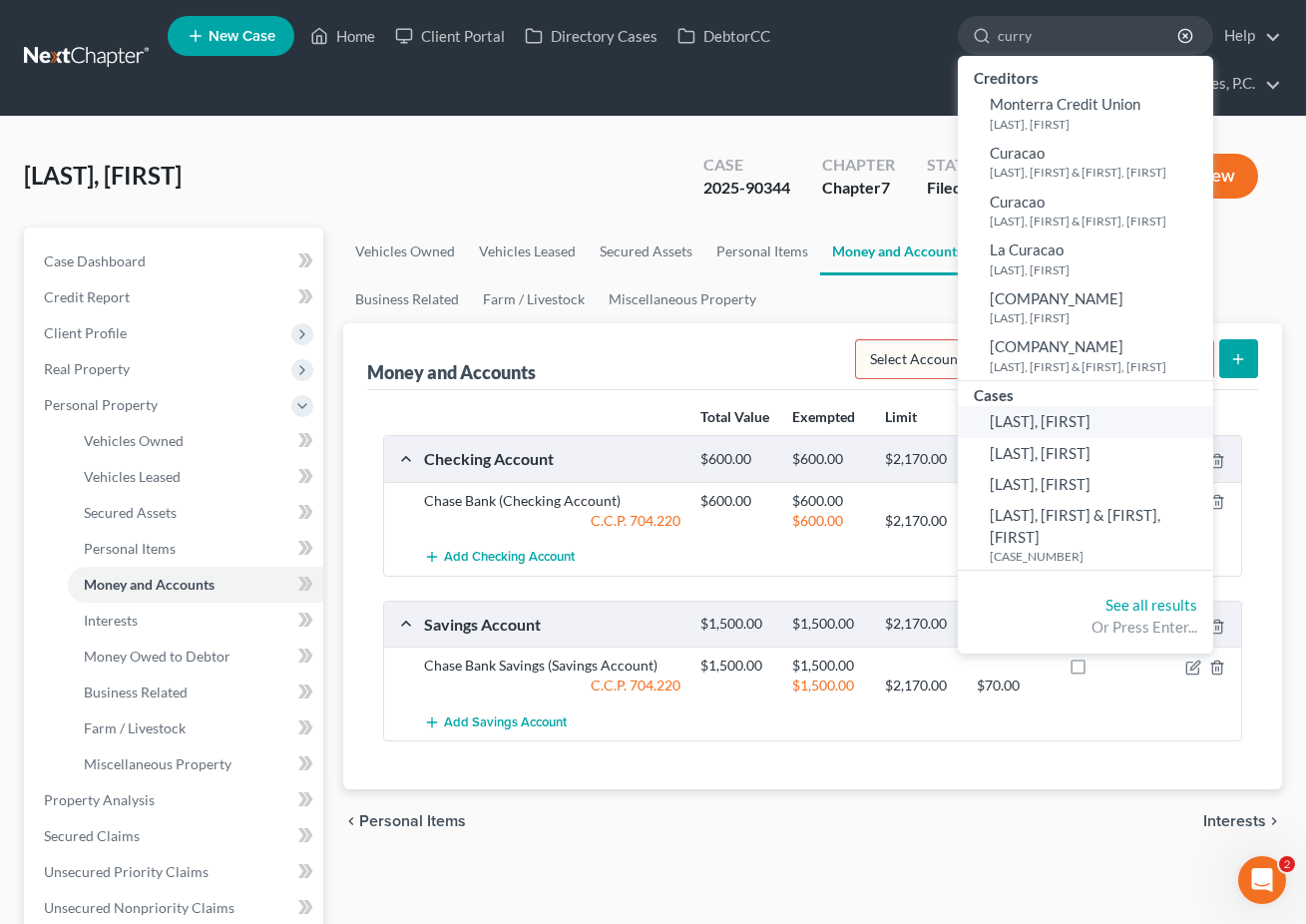type on "curry" 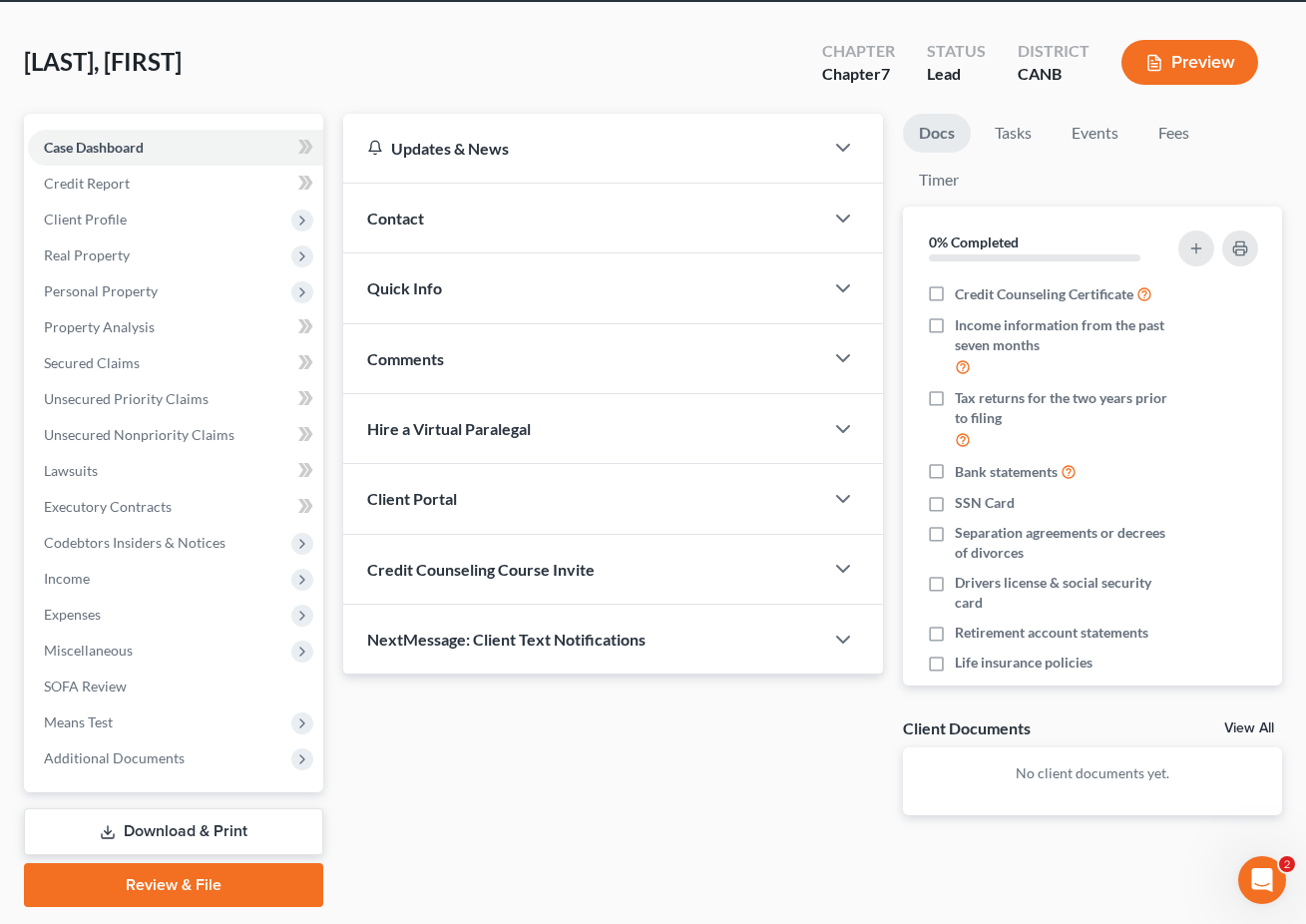 scroll, scrollTop: 171, scrollLeft: 0, axis: vertical 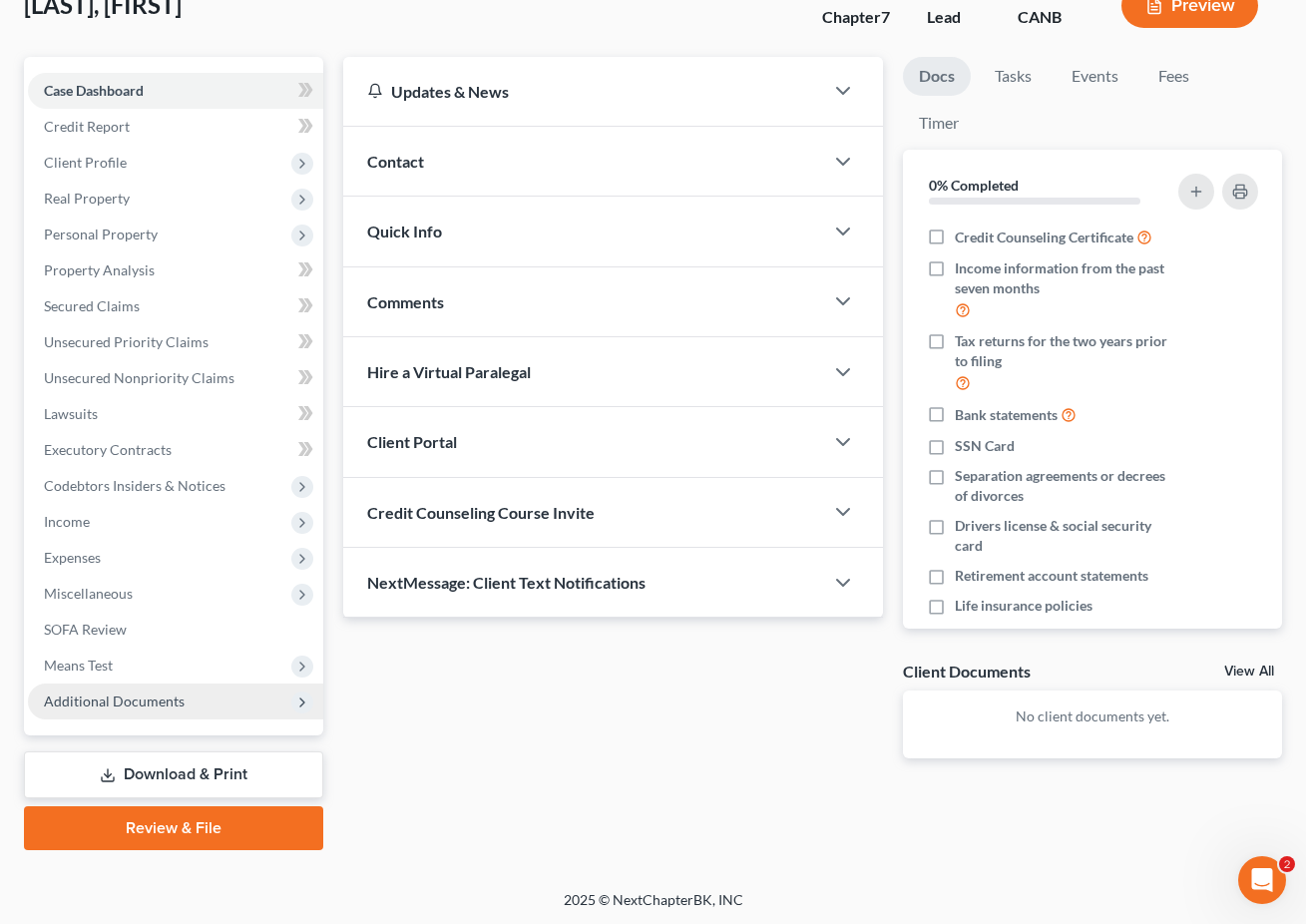 click on "Additional Documents" at bounding box center [114, 700] 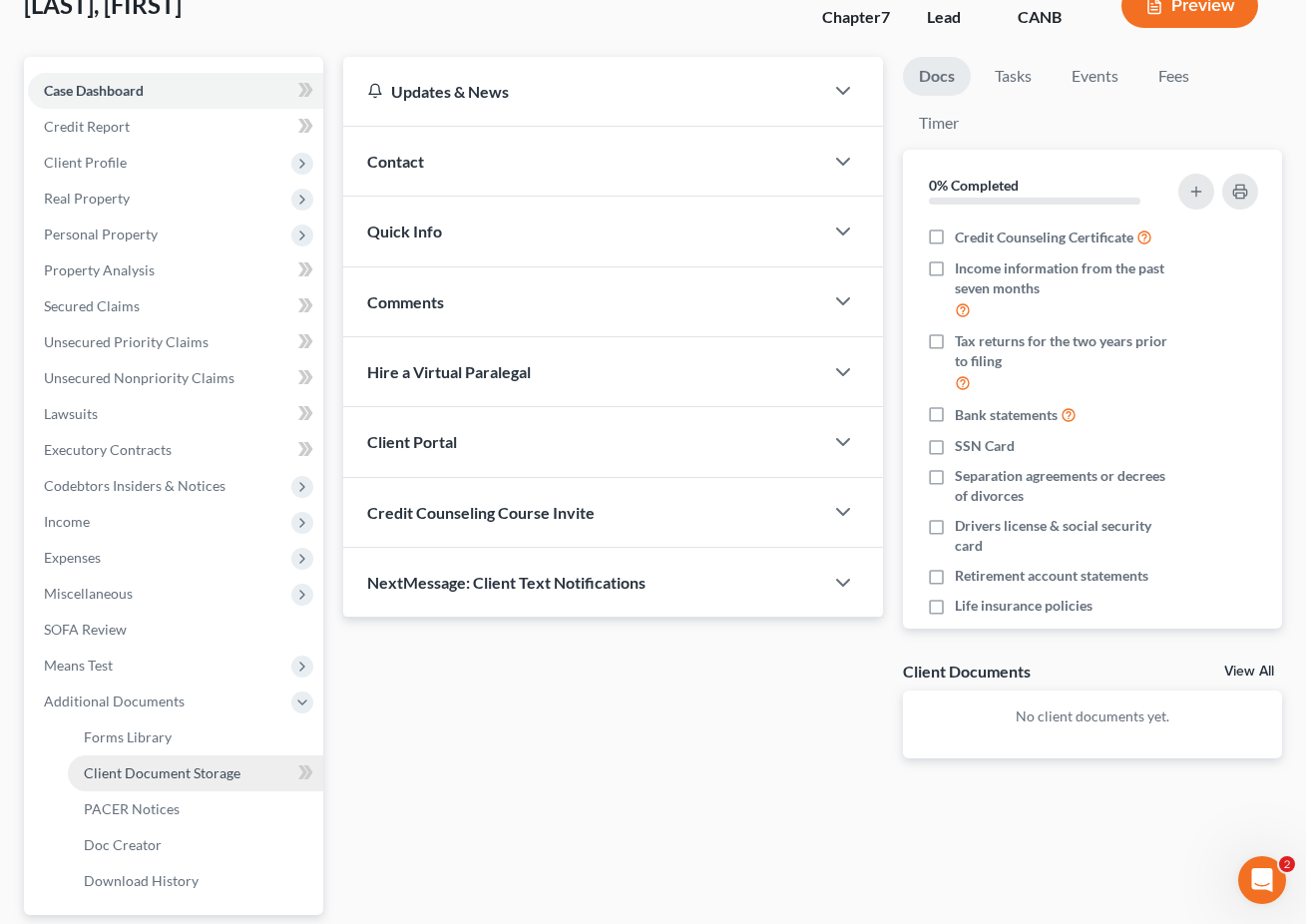 click on "Client Document Storage" at bounding box center (162, 772) 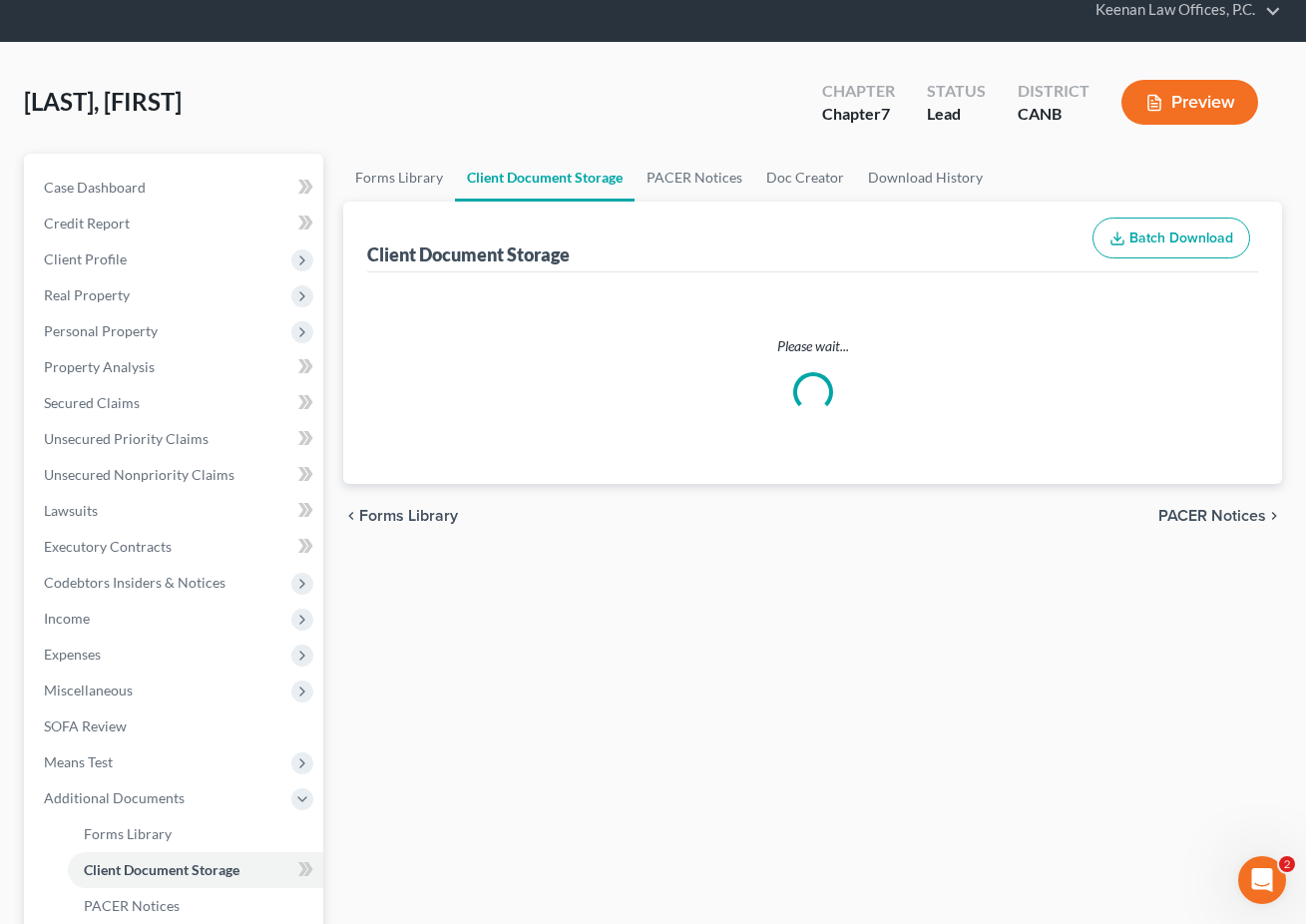 scroll, scrollTop: 0, scrollLeft: 0, axis: both 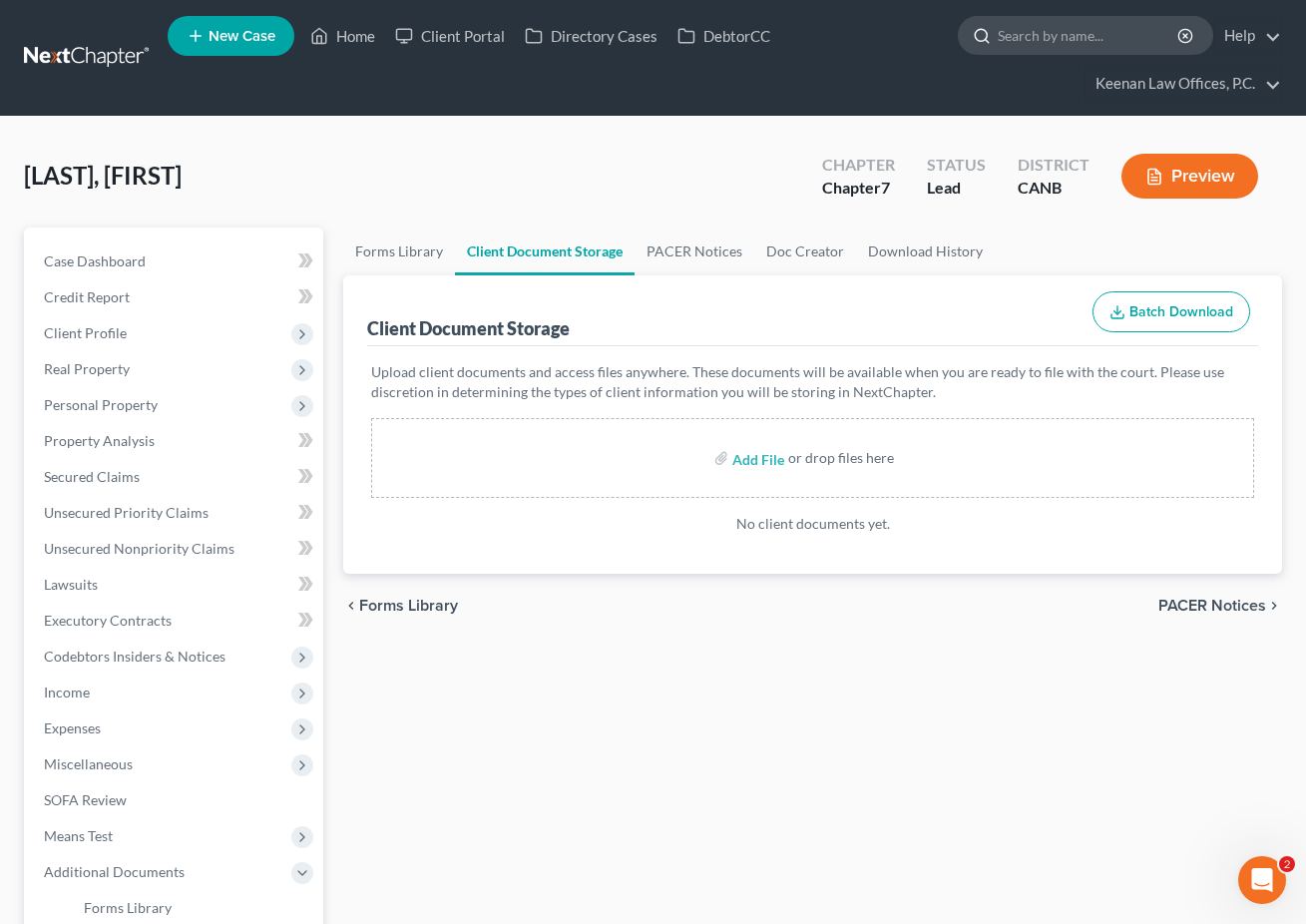 click at bounding box center [1088, 35] 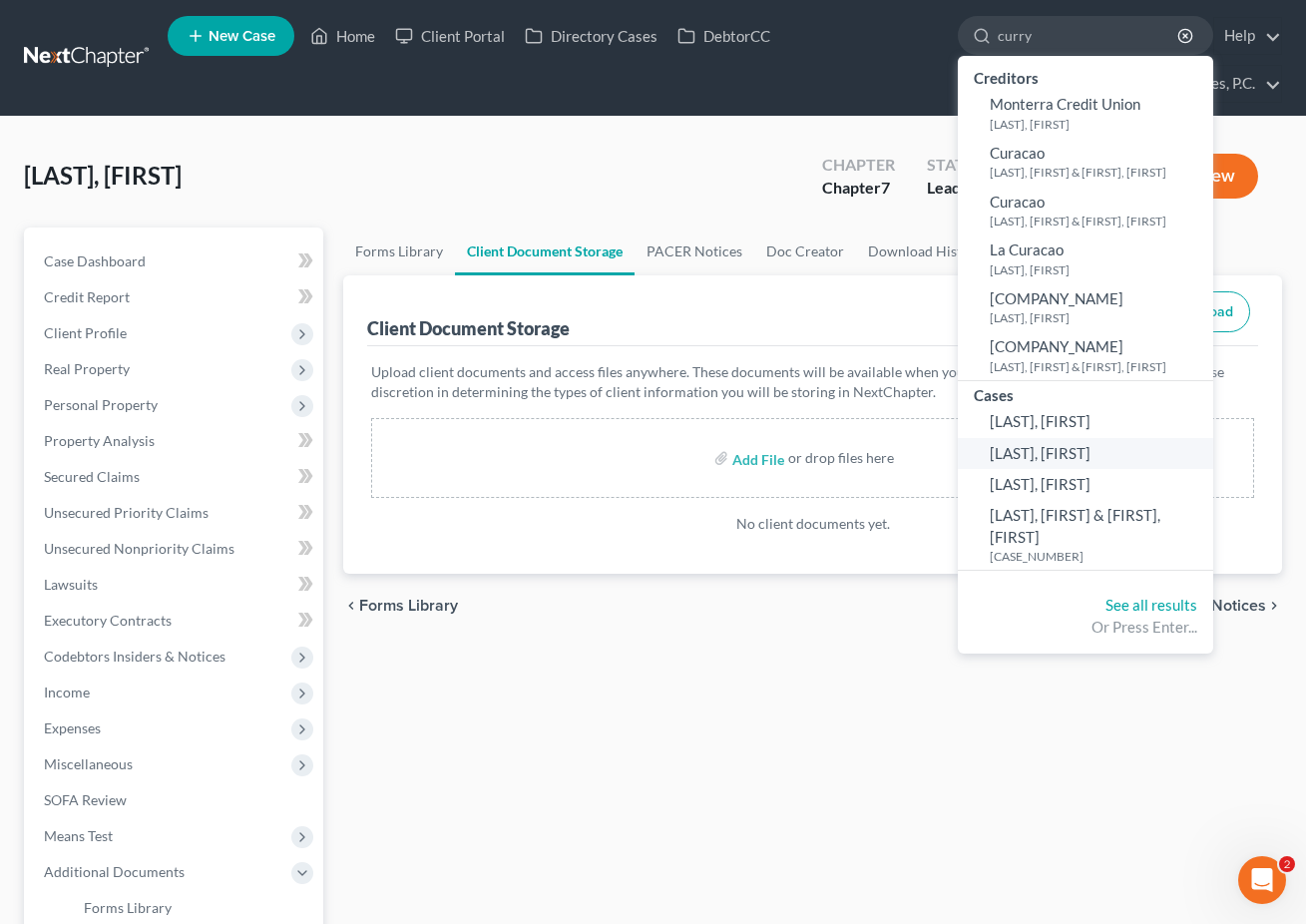 type on "curry" 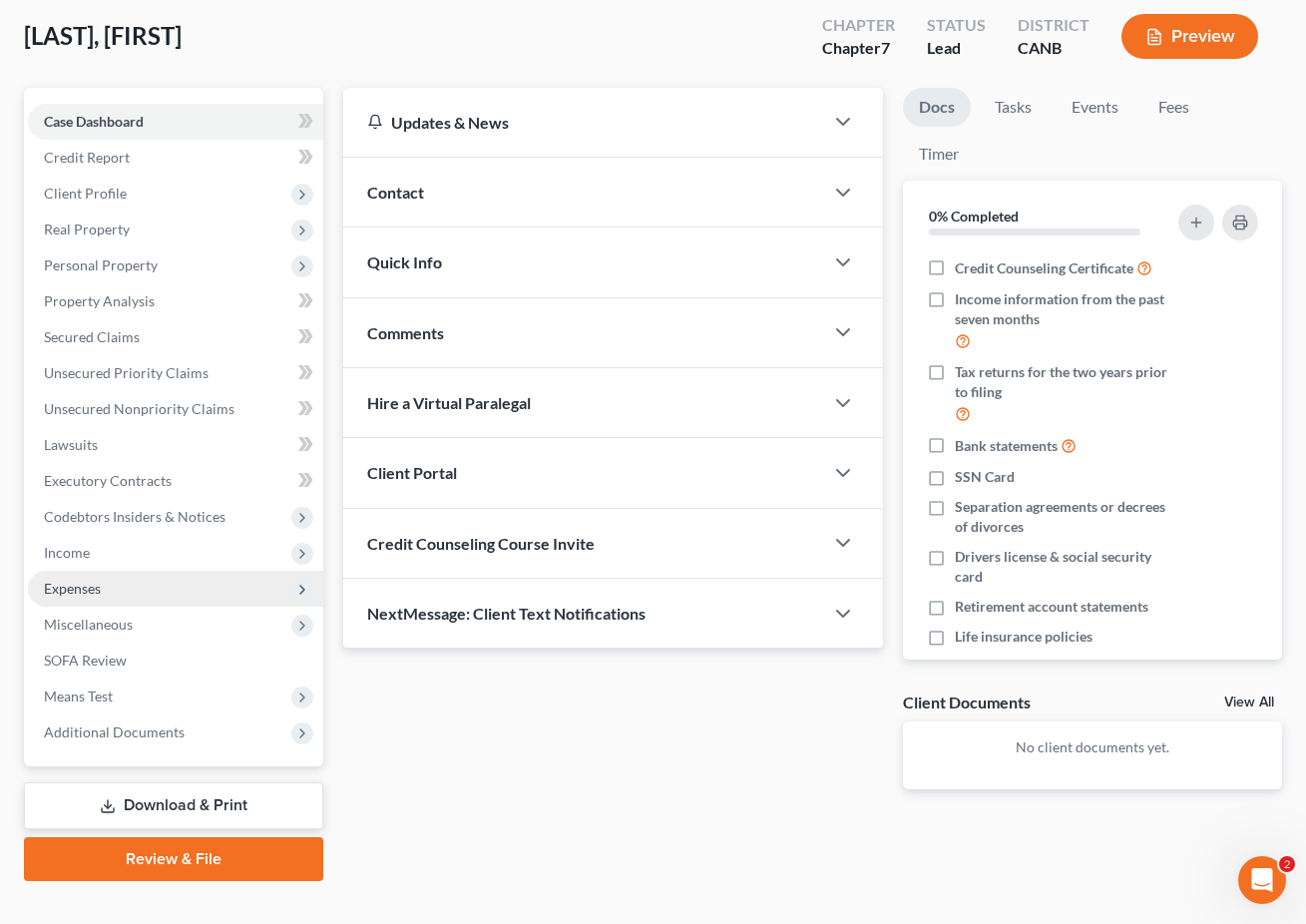 scroll, scrollTop: 171, scrollLeft: 0, axis: vertical 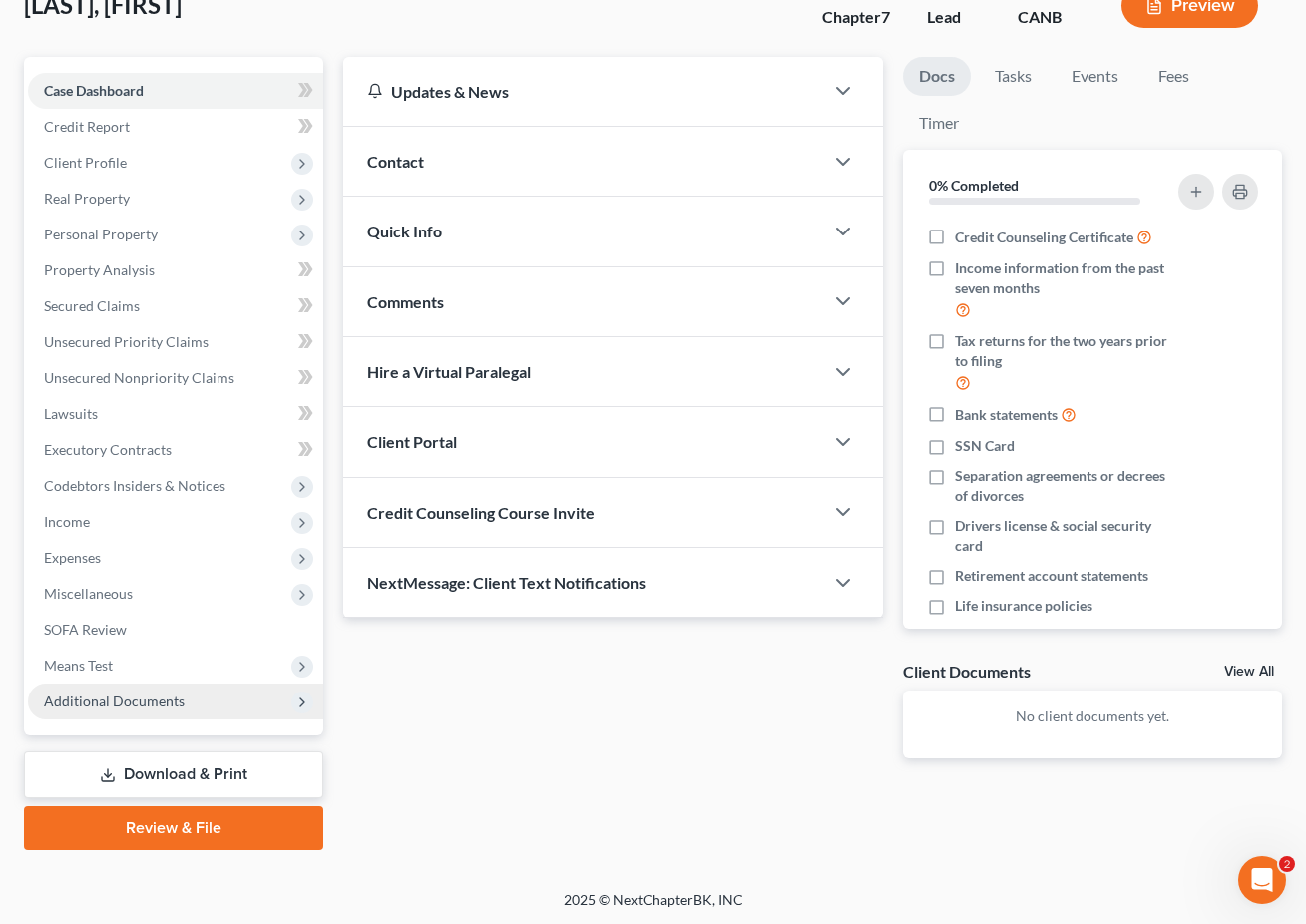 click on "Additional Documents" at bounding box center [114, 700] 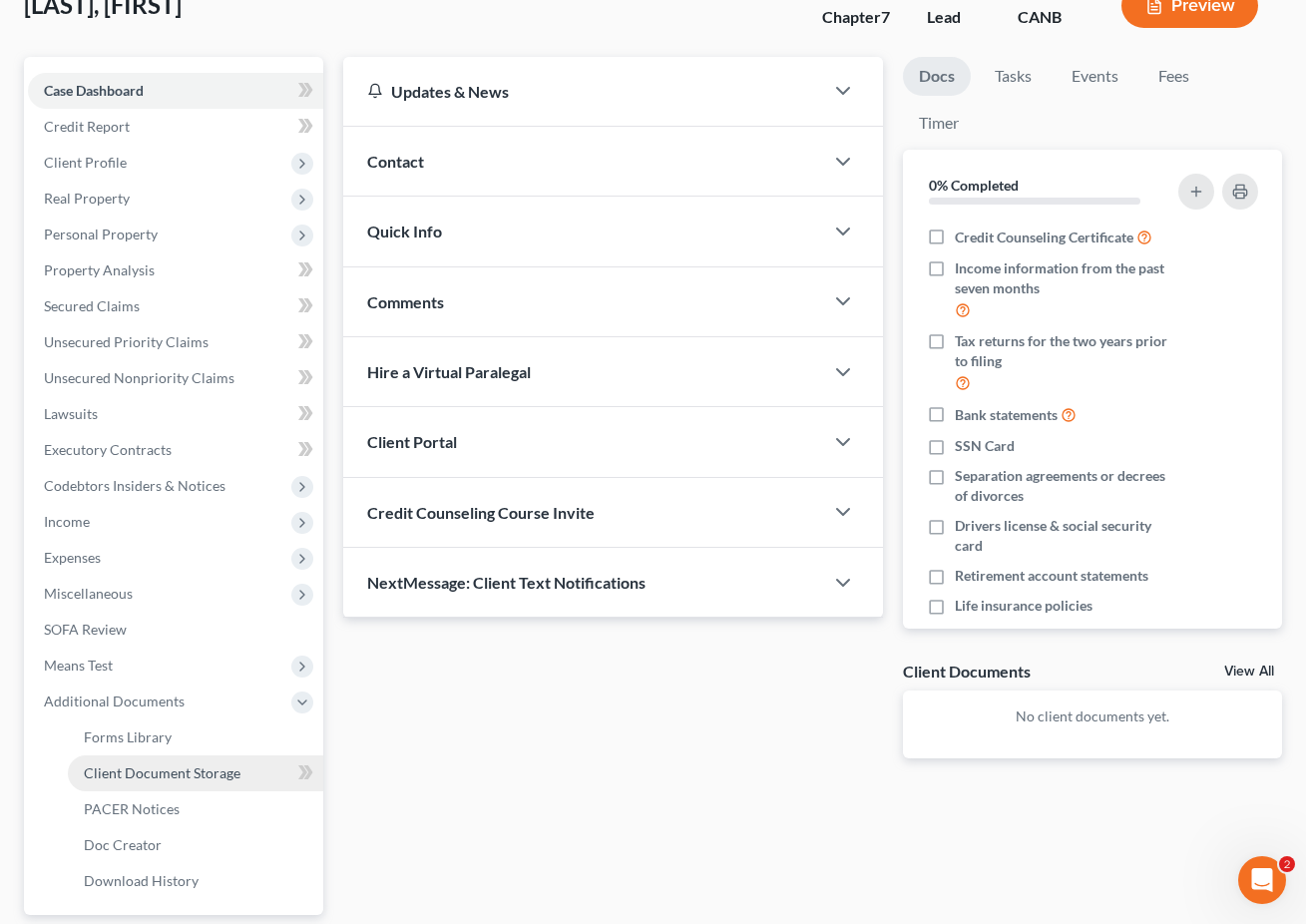 click on "Client Document Storage" at bounding box center (196, 773) 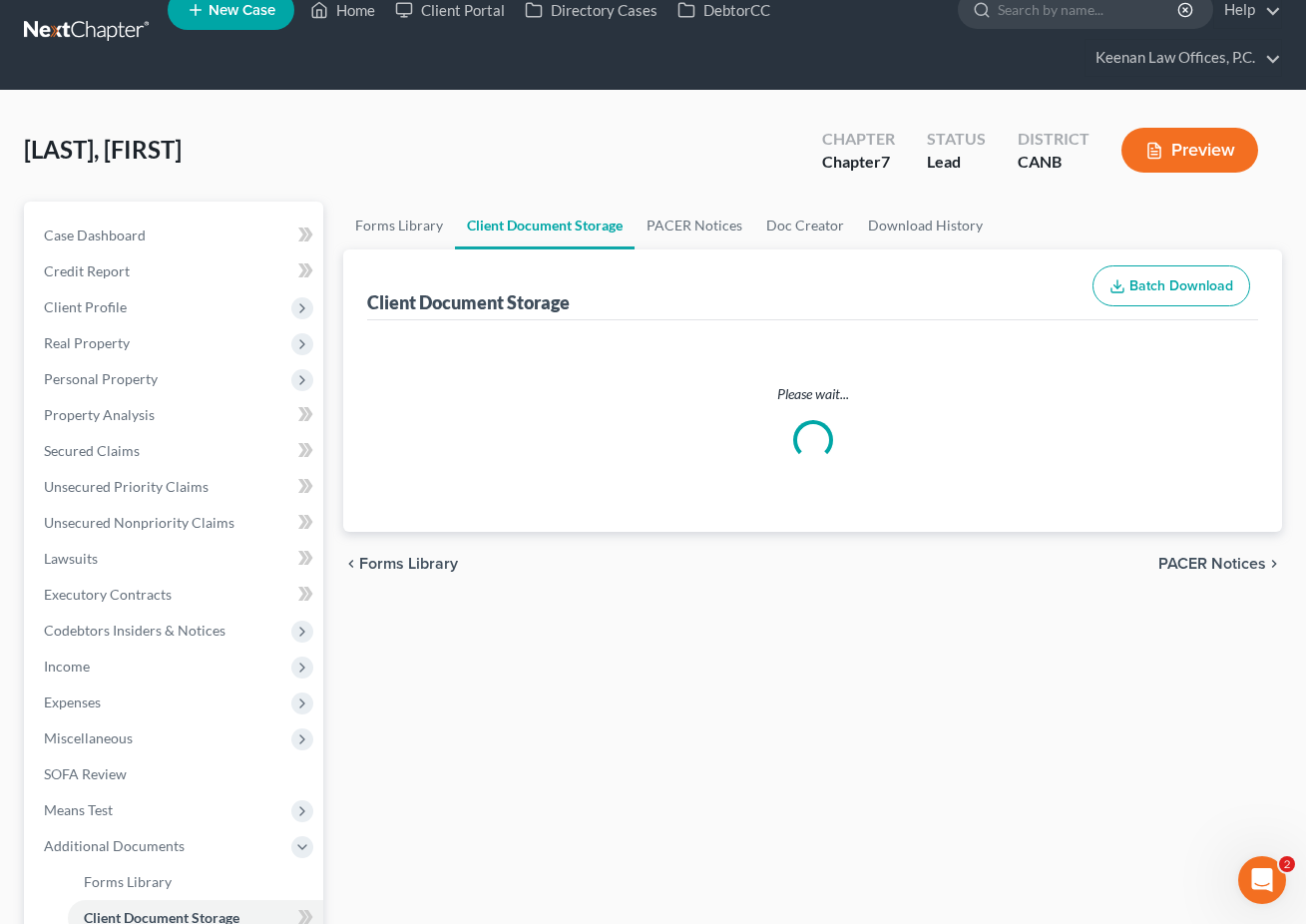 scroll, scrollTop: 0, scrollLeft: 0, axis: both 